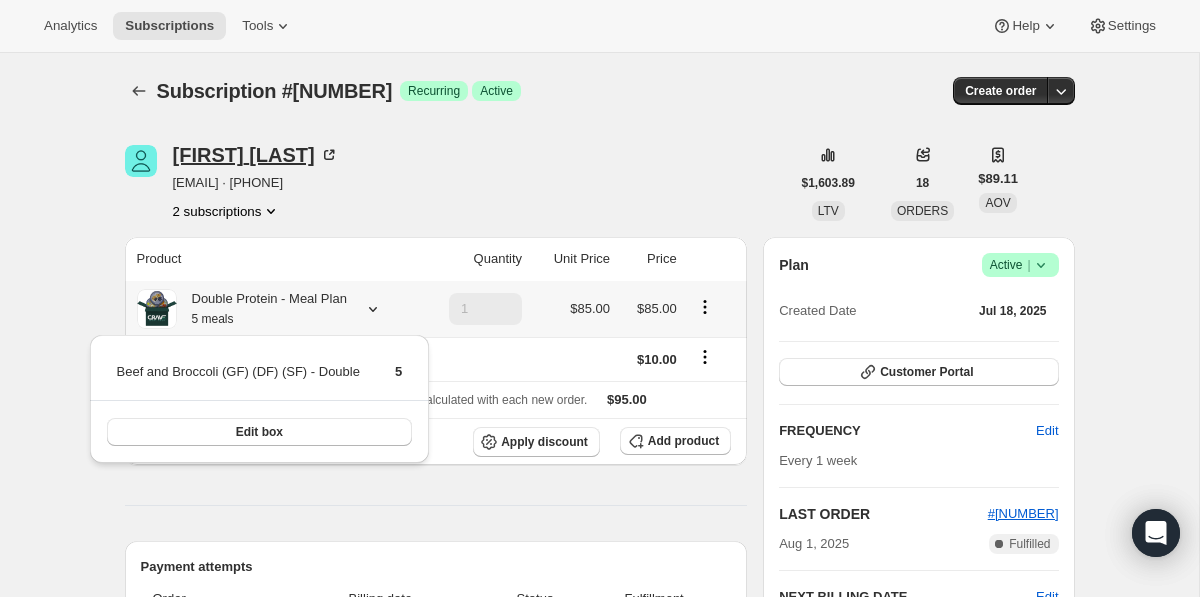 scroll, scrollTop: 0, scrollLeft: 0, axis: both 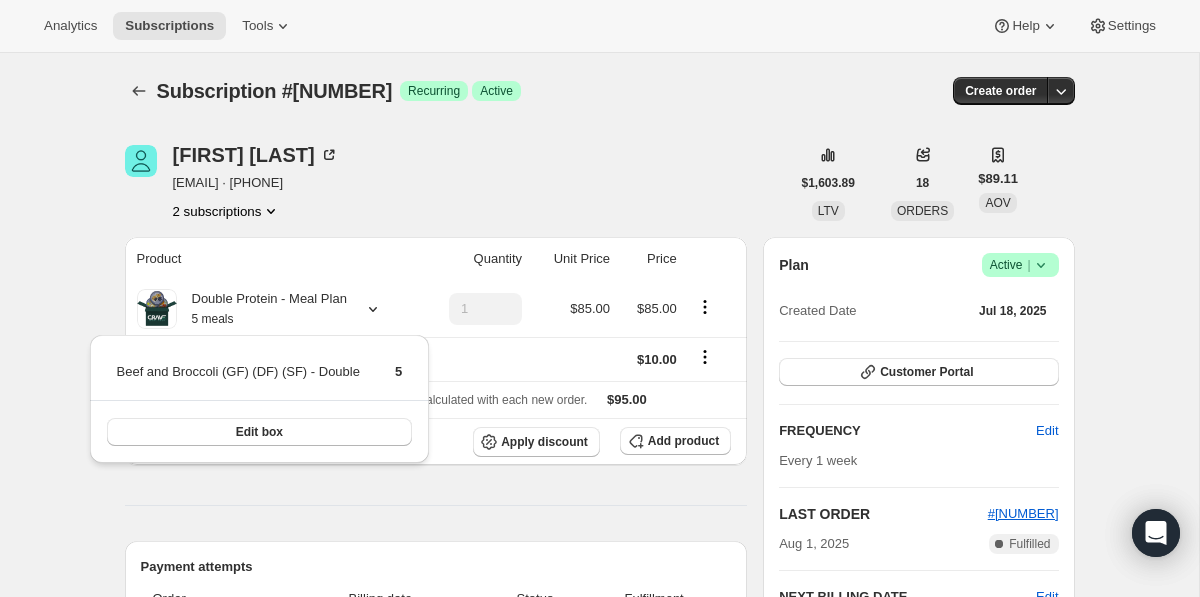 click on "Subscription #[NUMBER]. This page is ready Subscription #[NUMBER] Success Recurring Success Active Create order" at bounding box center [600, 91] 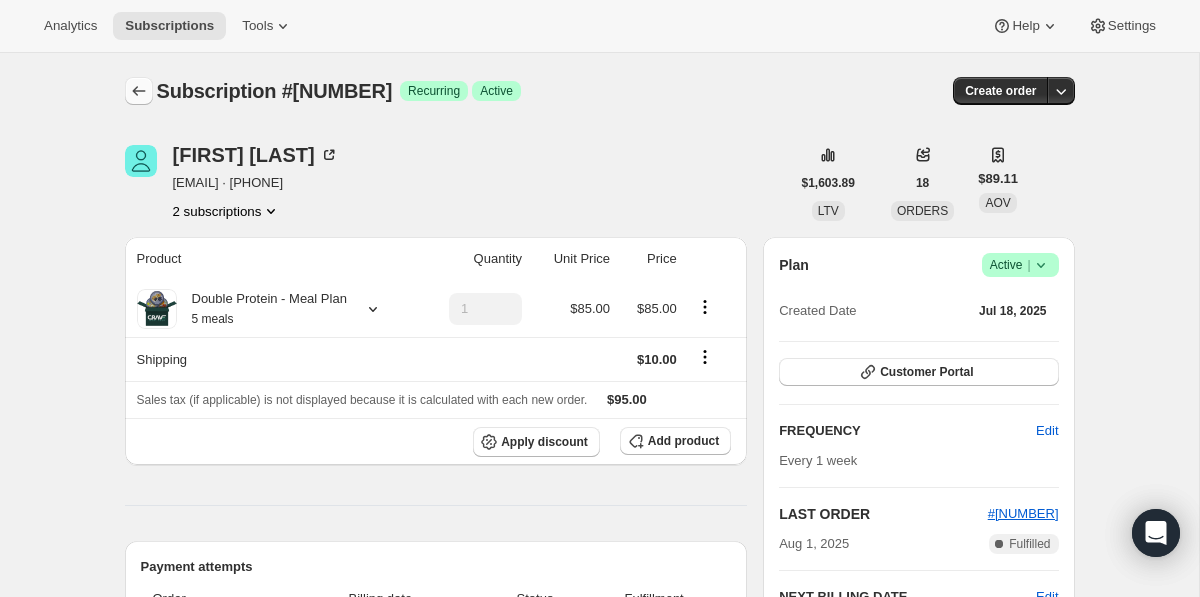 click 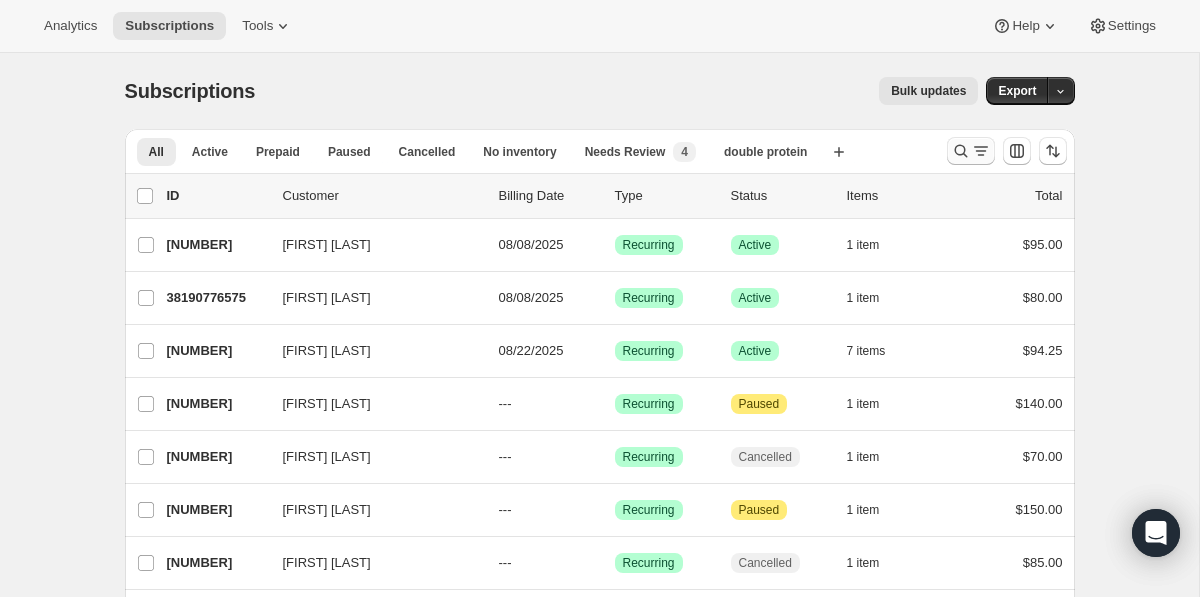 click 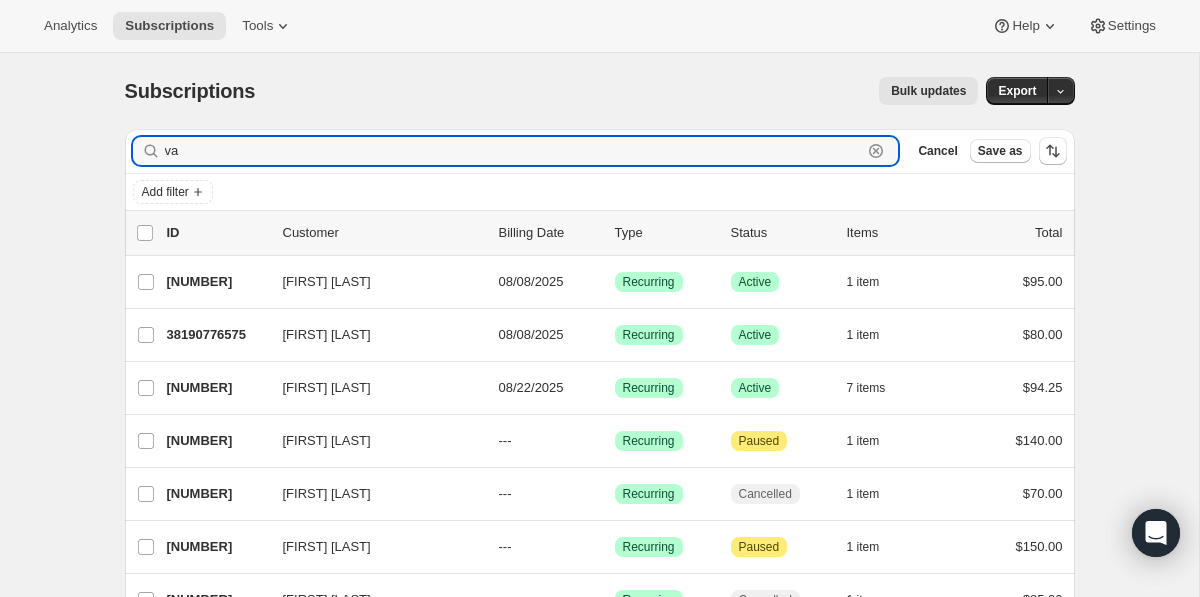 type on "v" 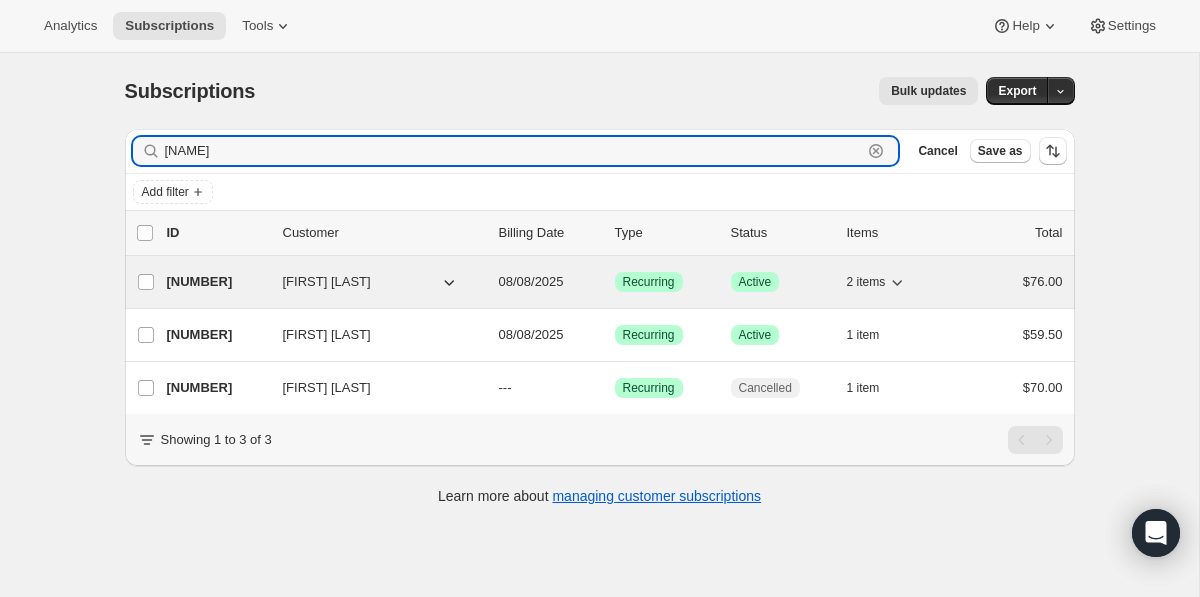 type on "[NAME]" 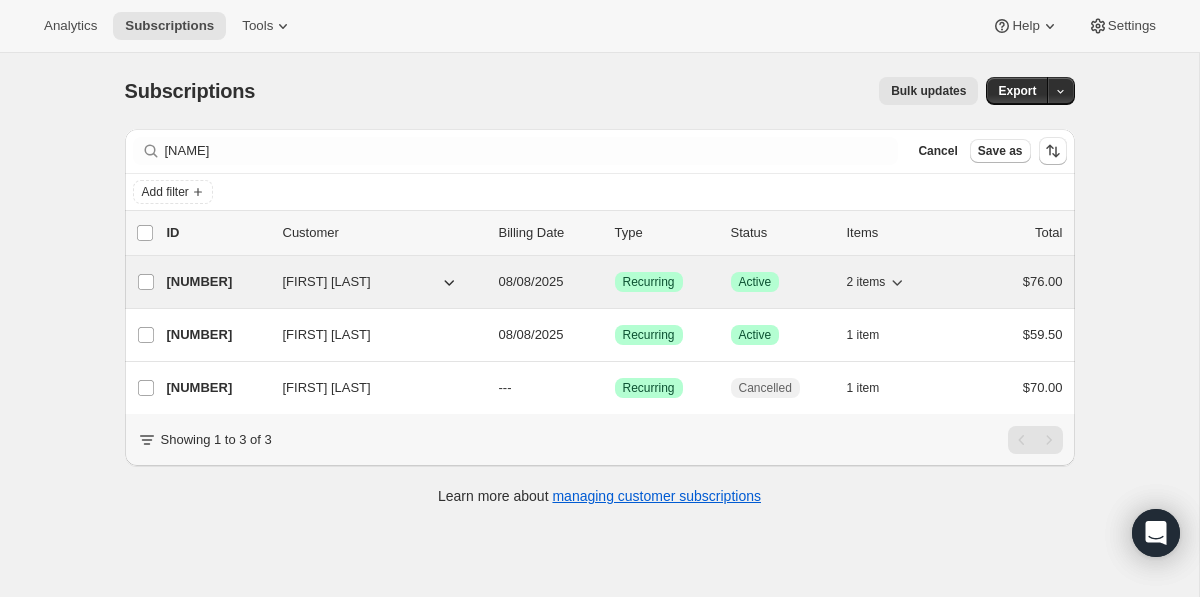 click on "[NUMBER]" at bounding box center [217, 282] 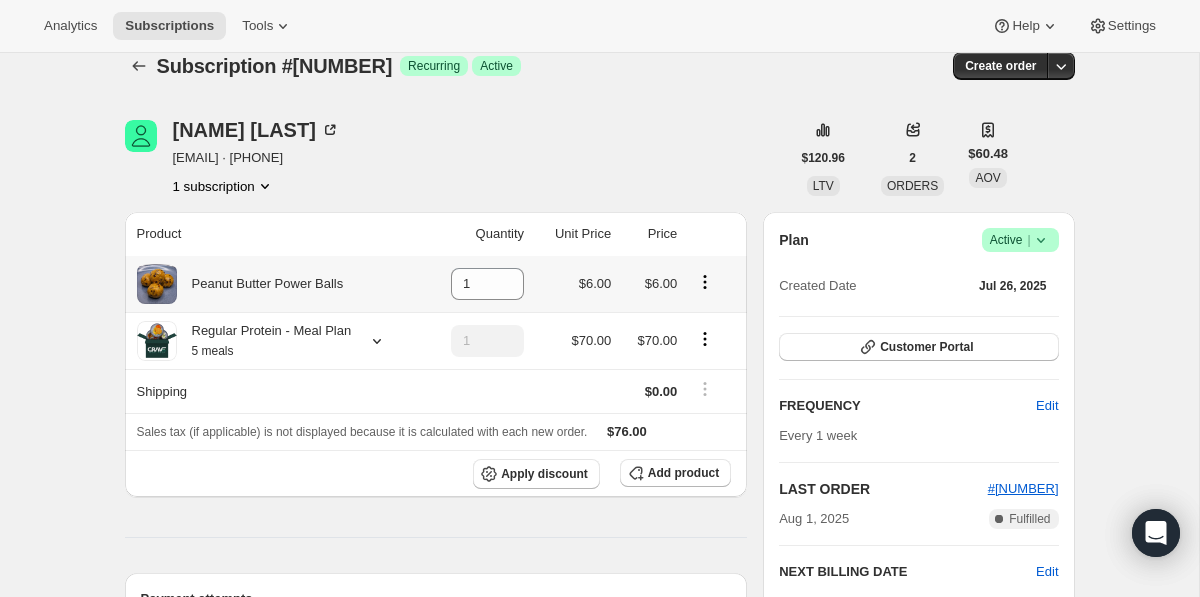 scroll, scrollTop: 0, scrollLeft: 0, axis: both 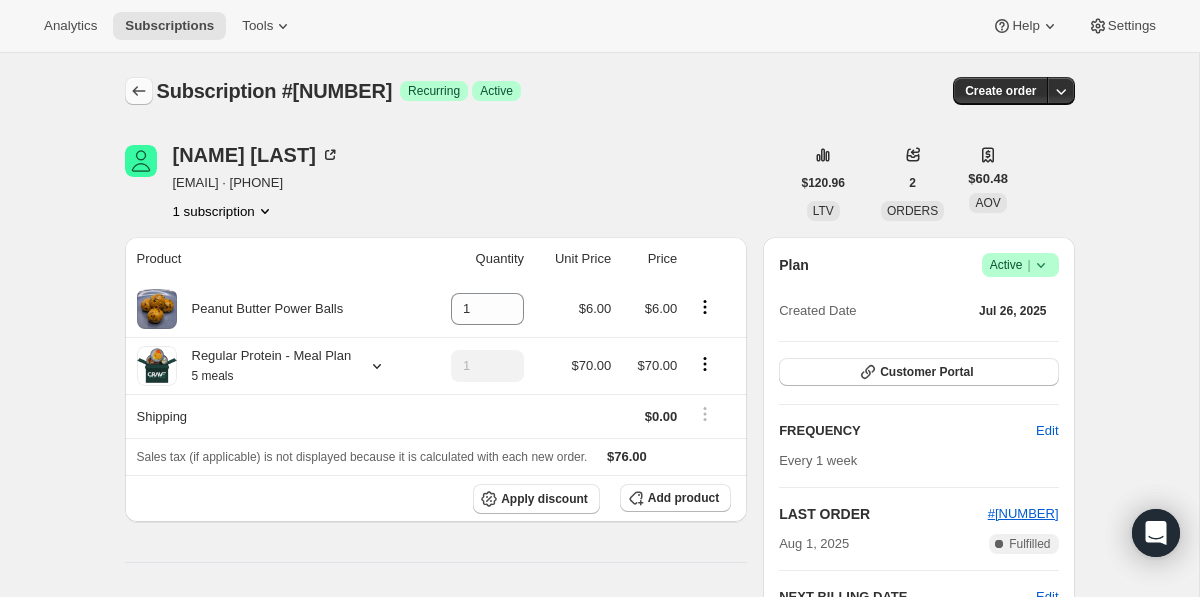 click 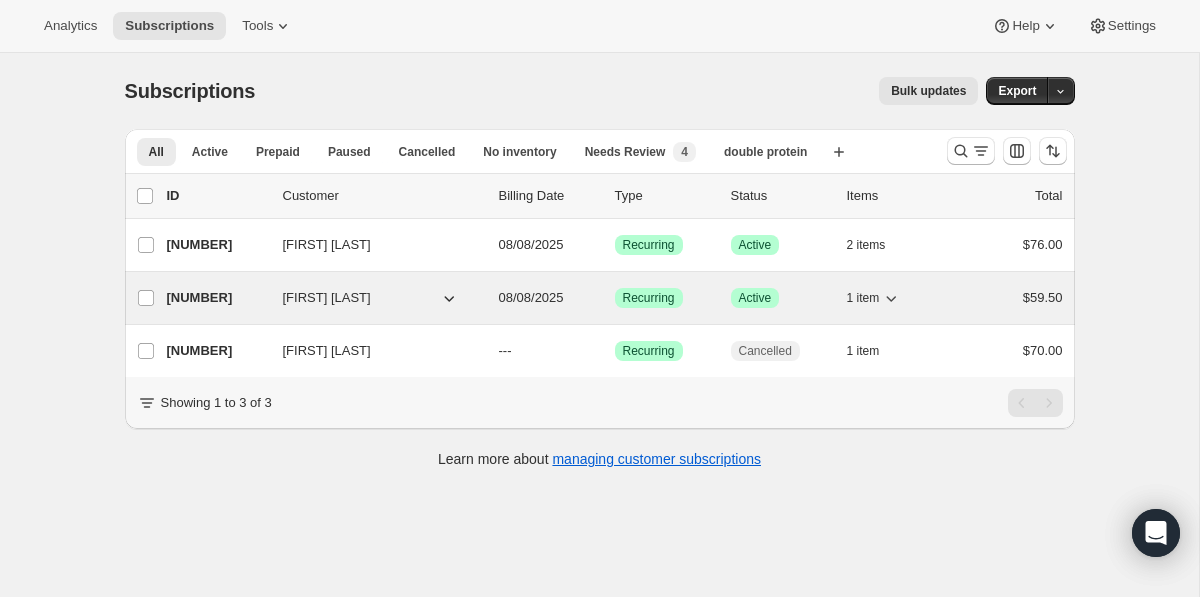 click on "[NUMBER]" at bounding box center (217, 298) 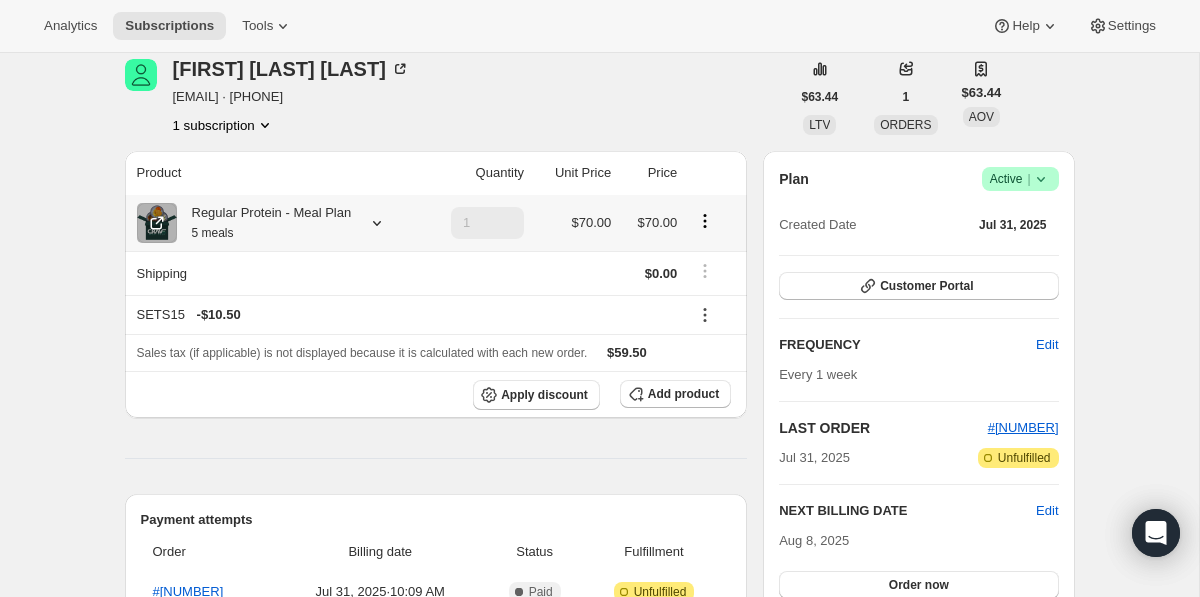 scroll, scrollTop: 0, scrollLeft: 0, axis: both 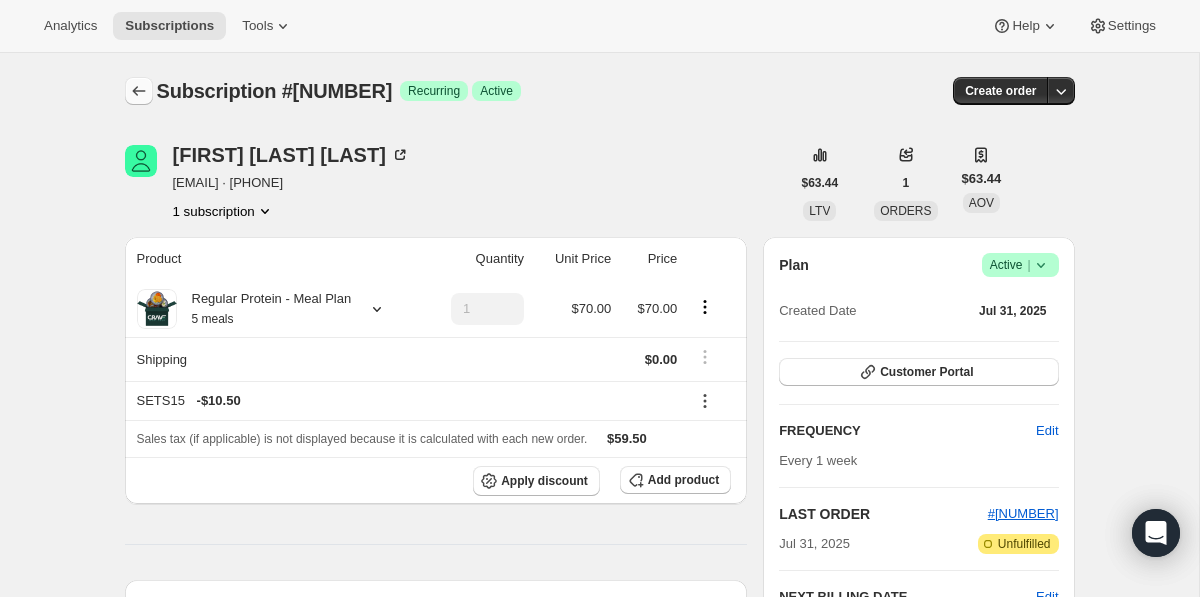 click 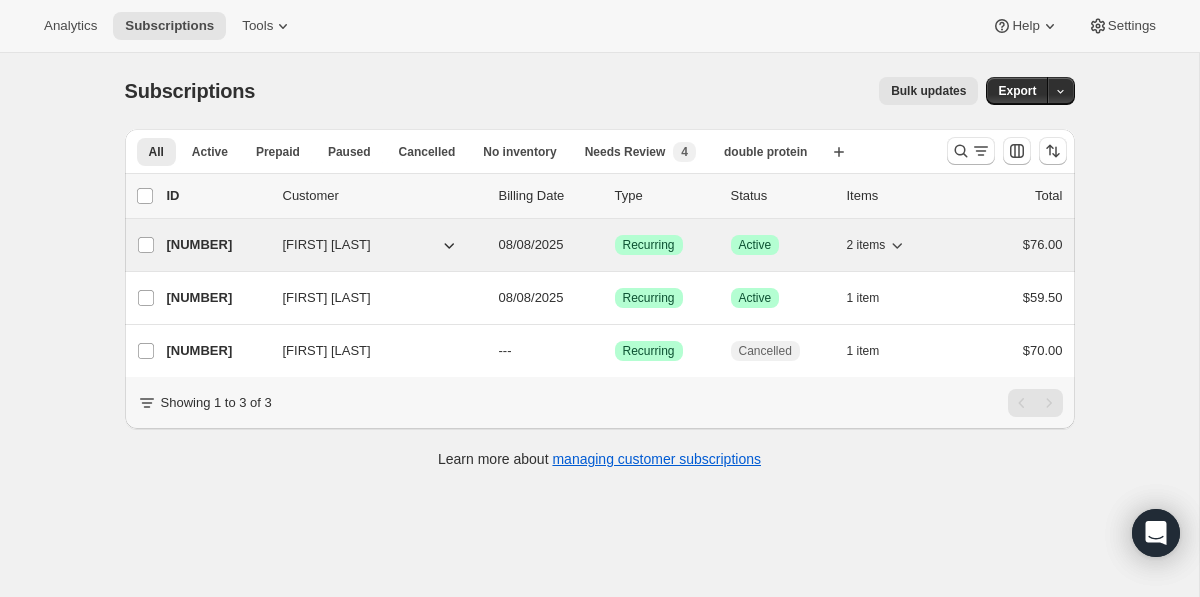 click on "[NUMBER]" at bounding box center [217, 245] 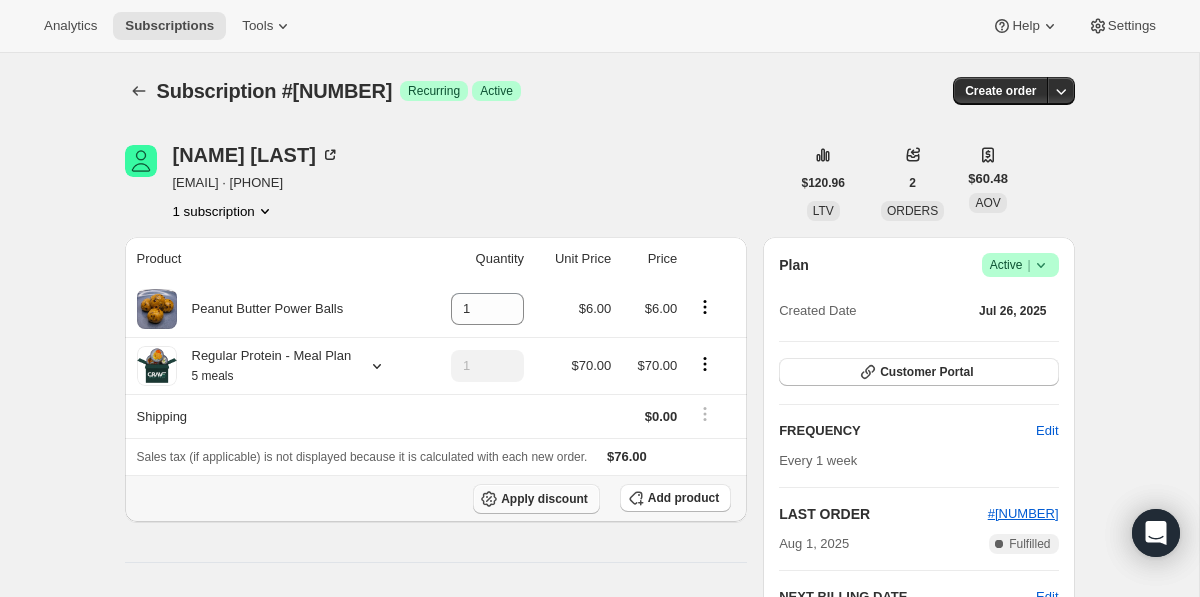 click on "Apply discount" at bounding box center (544, 499) 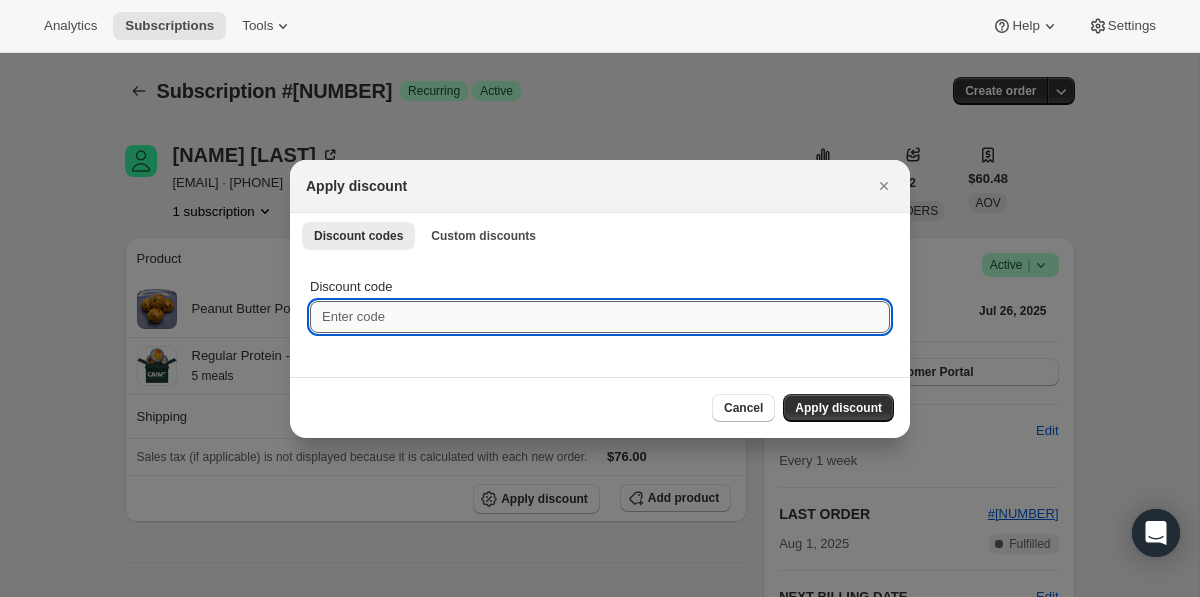 click on "Discount code" at bounding box center [600, 317] 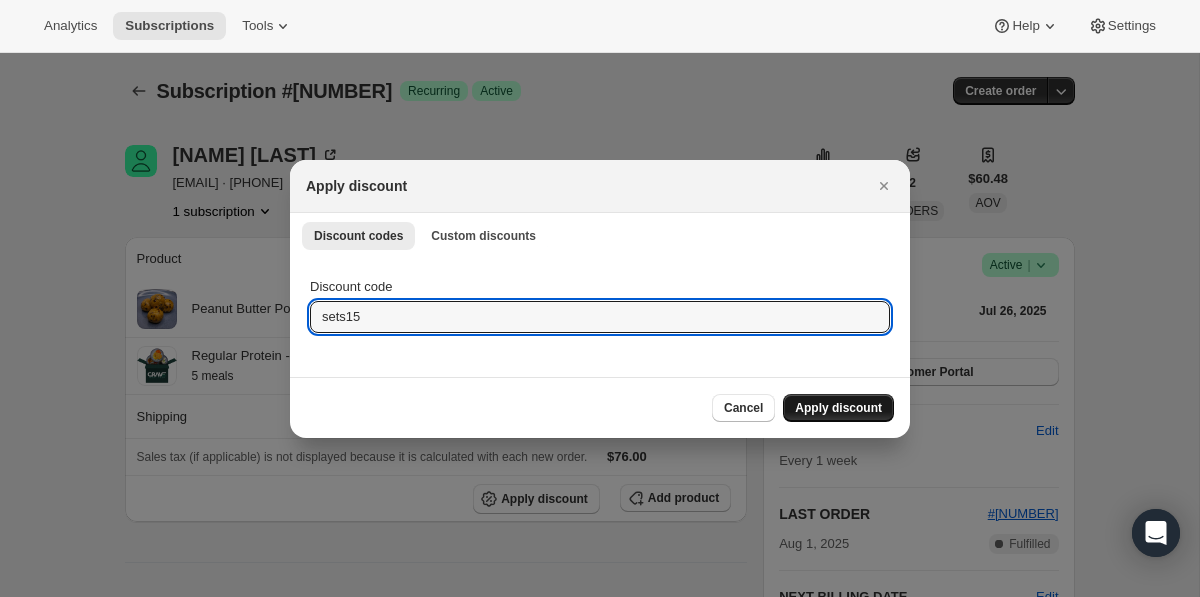 type on "sets15" 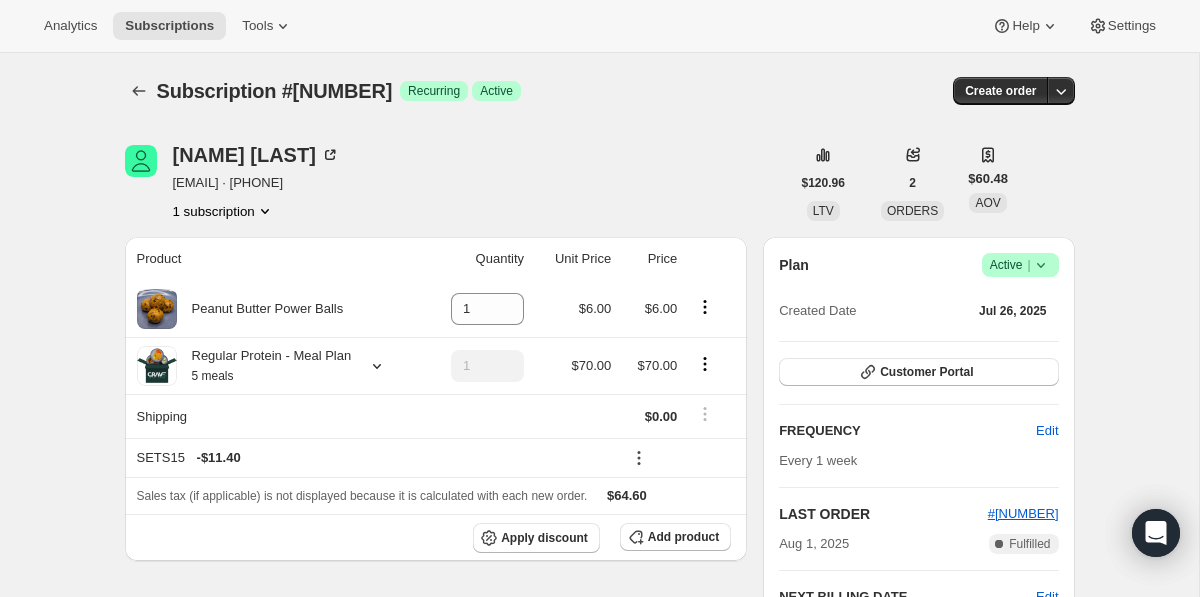 click on "1 subscription" at bounding box center (224, 211) 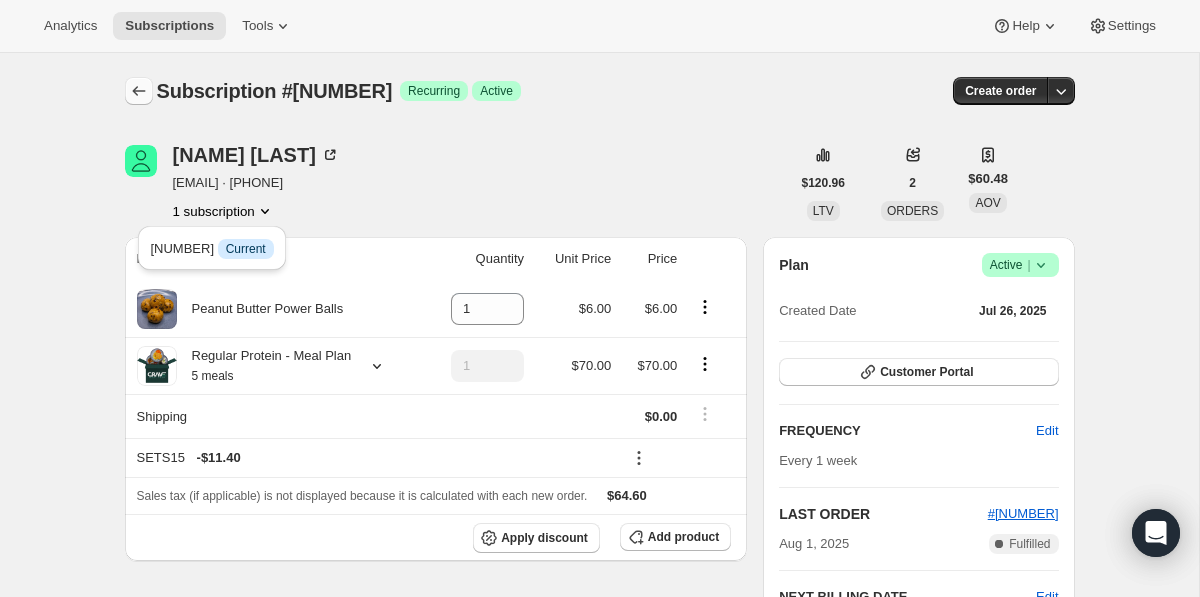 click at bounding box center (139, 91) 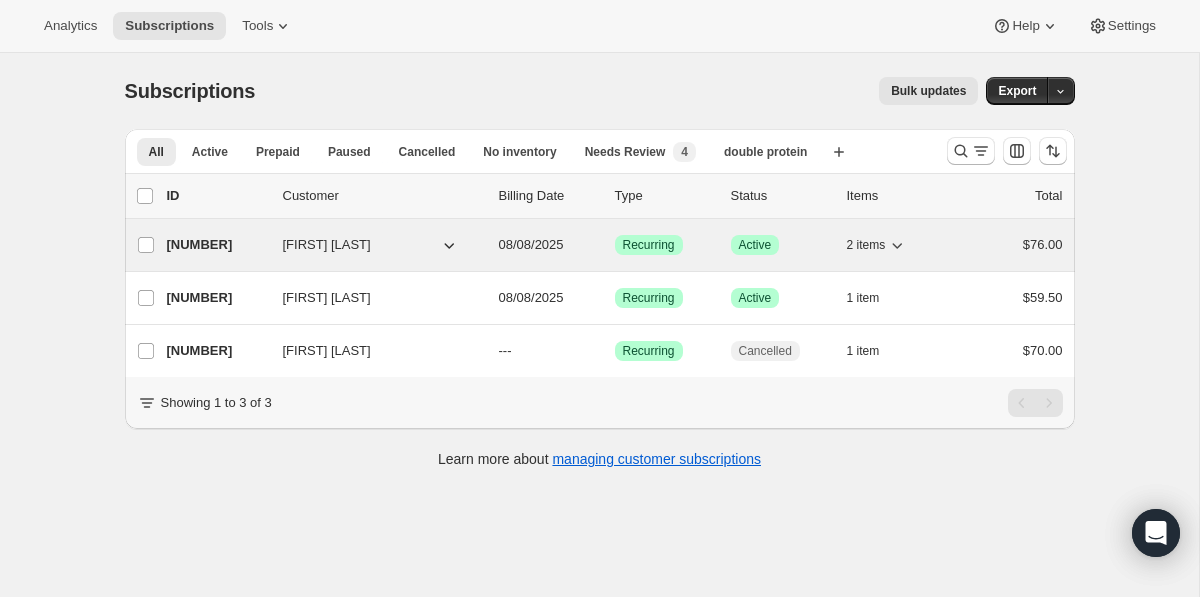 click on "[NUMBER]" at bounding box center (217, 245) 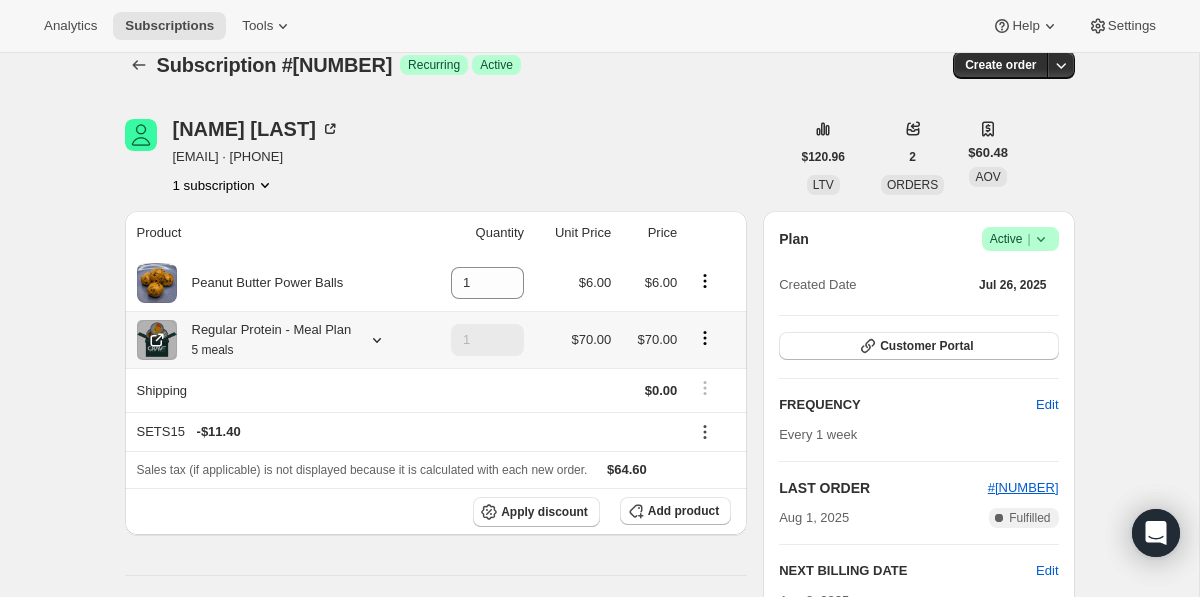 scroll, scrollTop: 27, scrollLeft: 0, axis: vertical 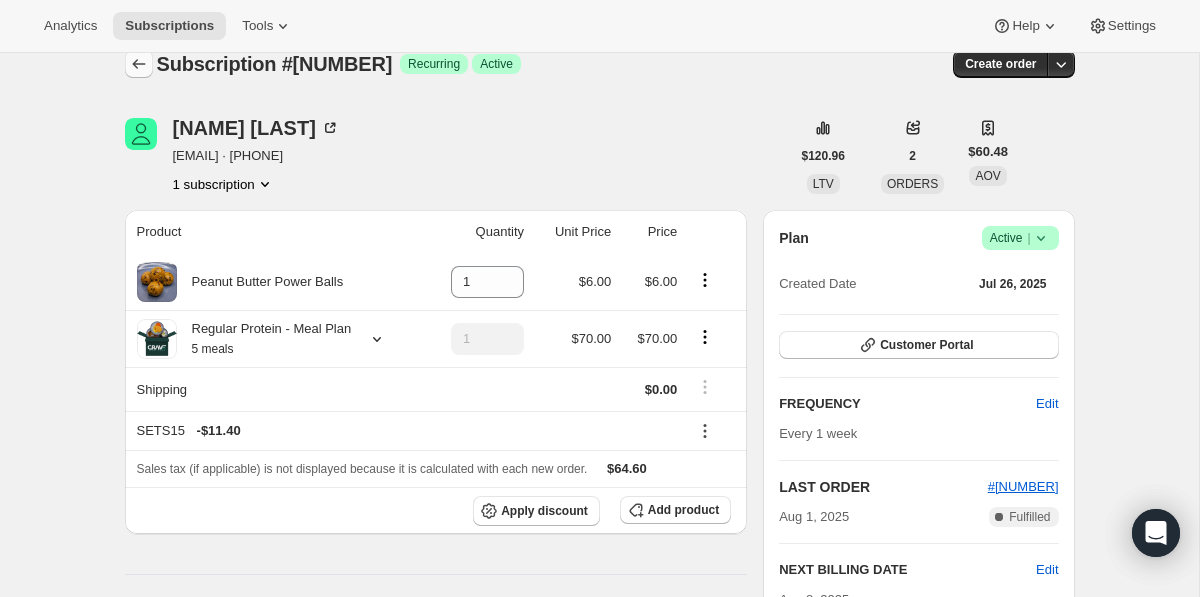 click 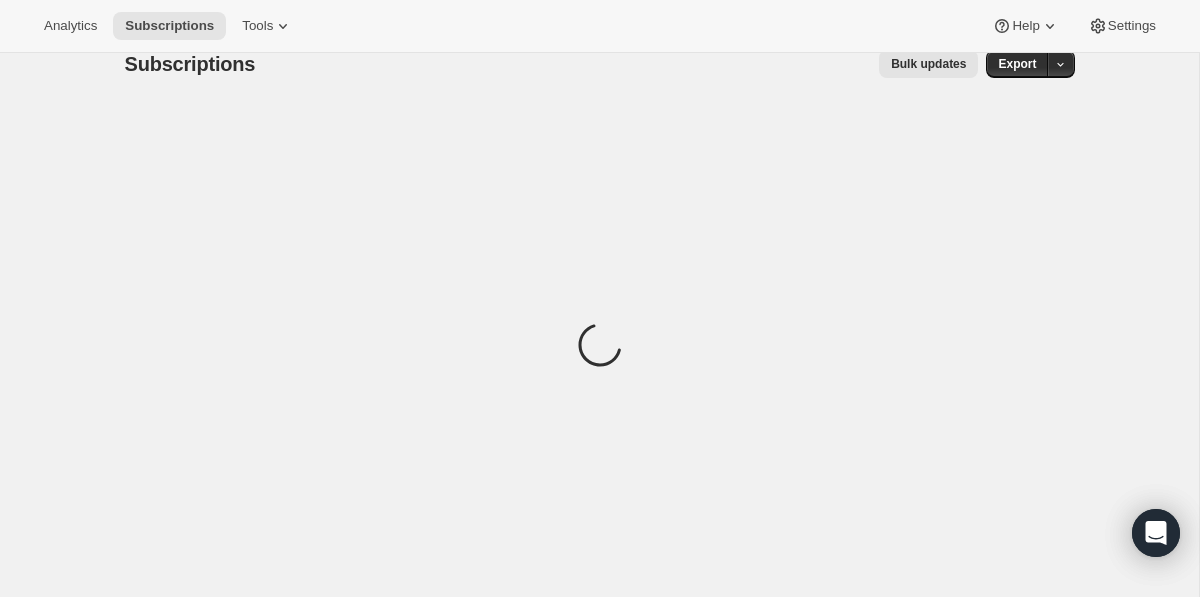 scroll, scrollTop: 0, scrollLeft: 0, axis: both 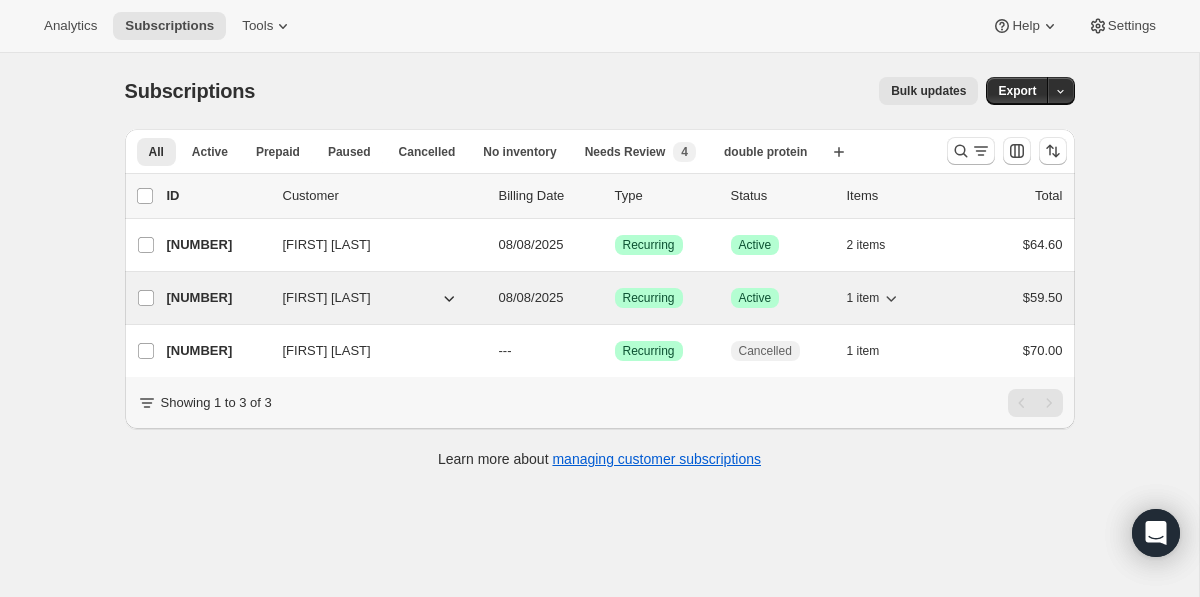 click on "[NUMBER]" at bounding box center (217, 298) 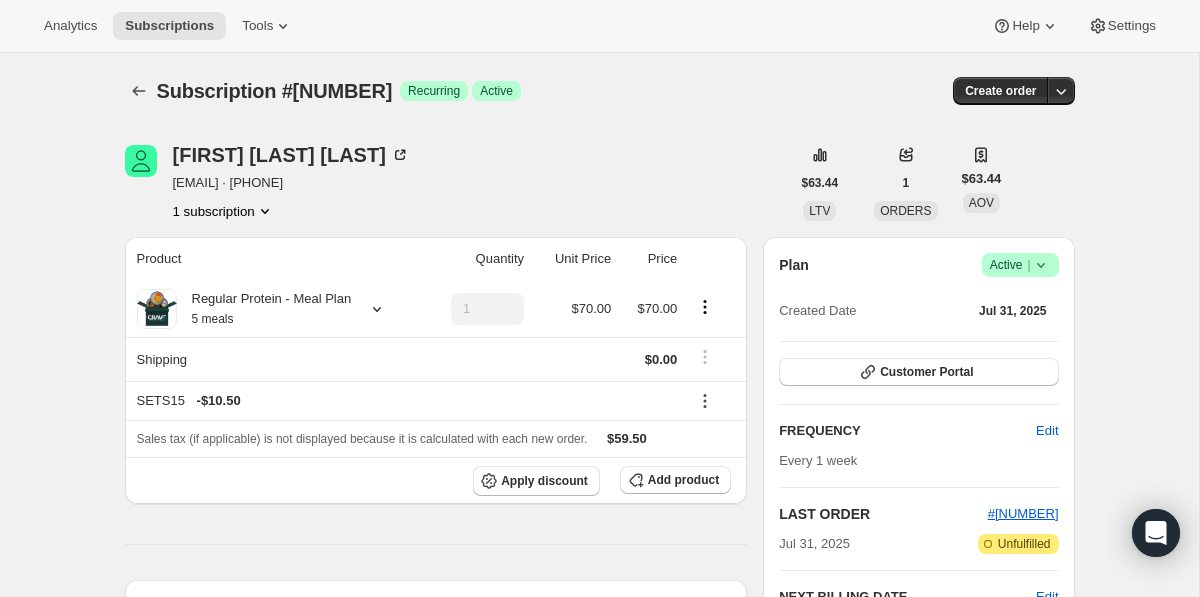 click 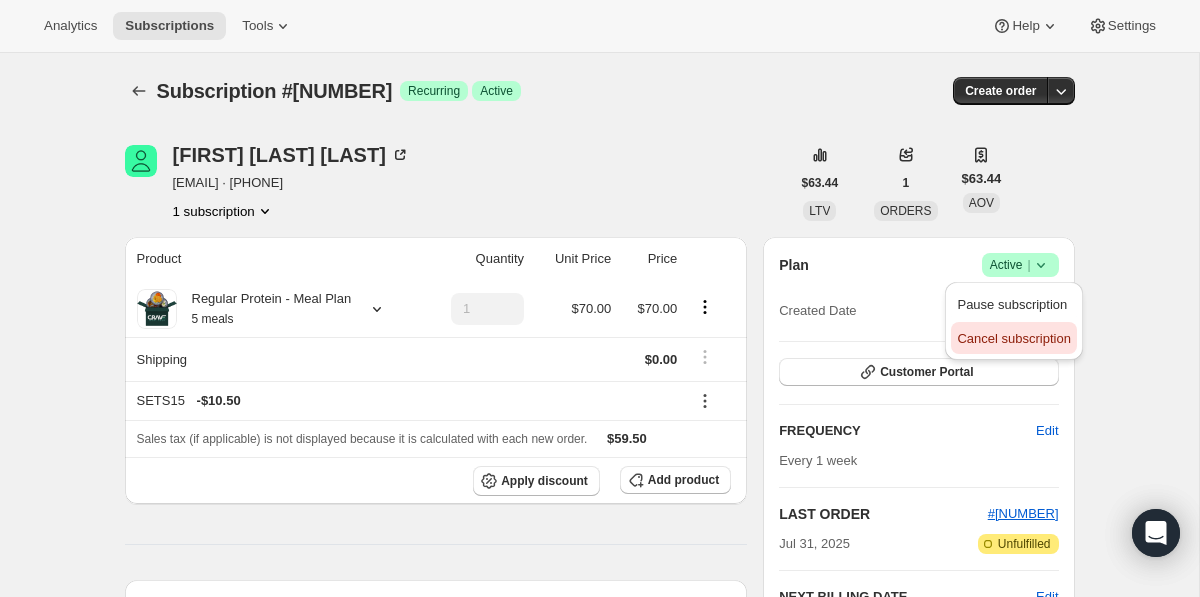 click on "Cancel subscription" at bounding box center [1013, 338] 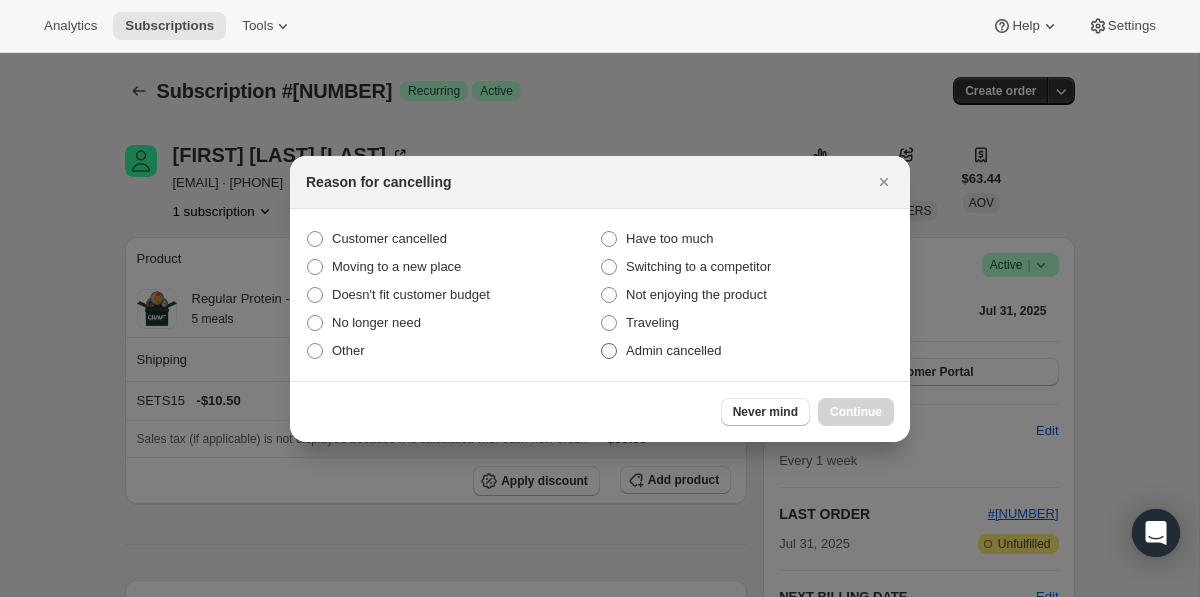 click on "Admin cancelled" at bounding box center (673, 350) 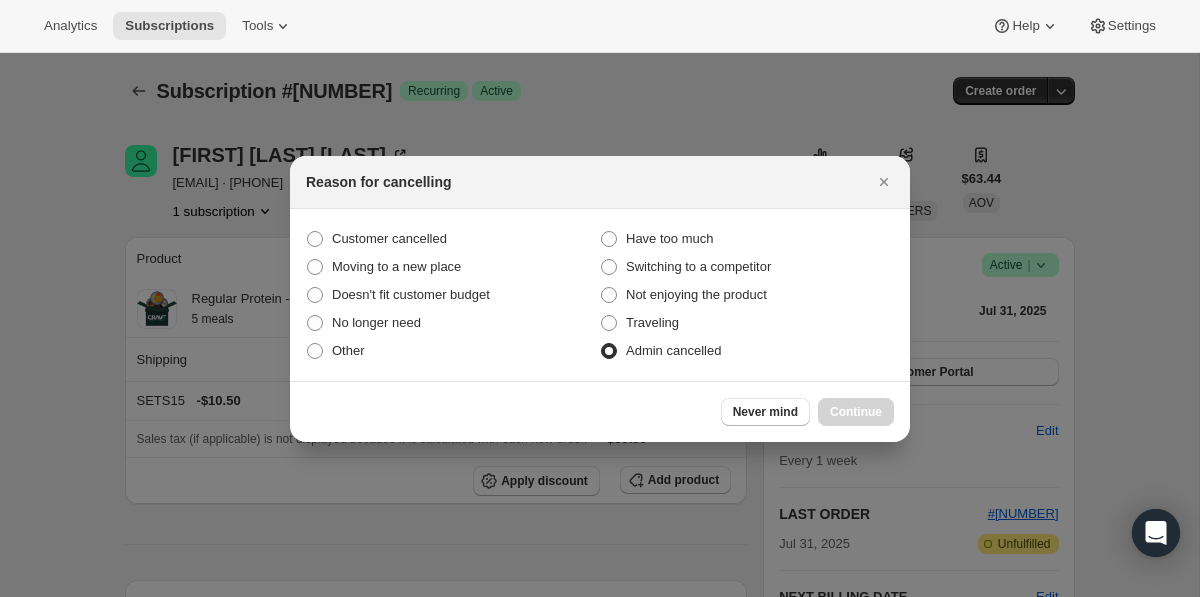 radio on "true" 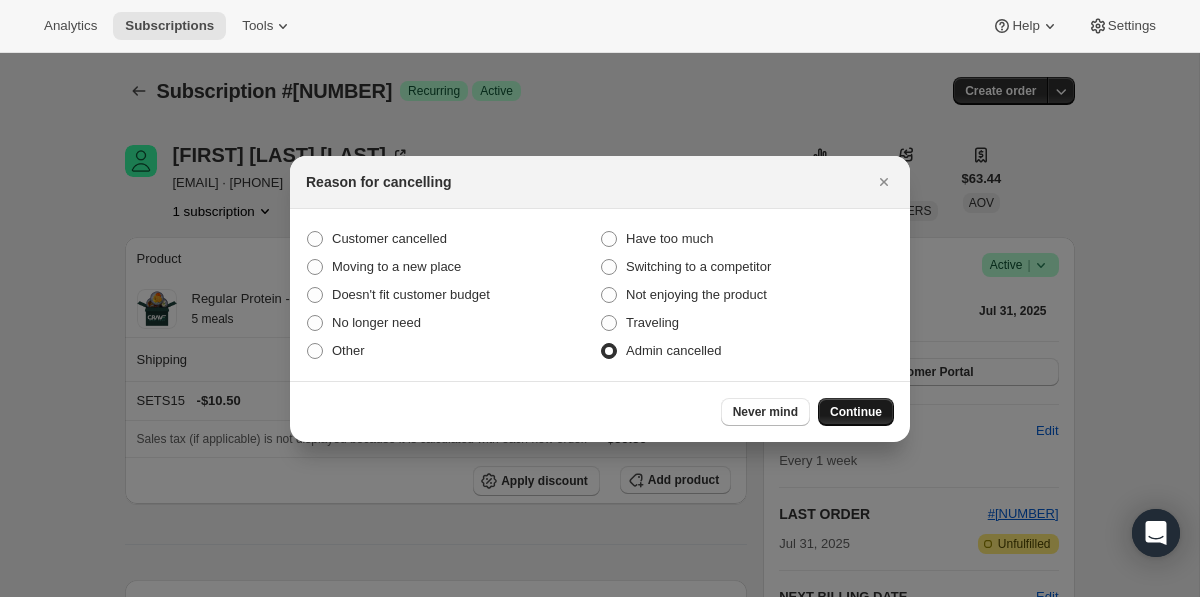click on "Continue" at bounding box center (856, 412) 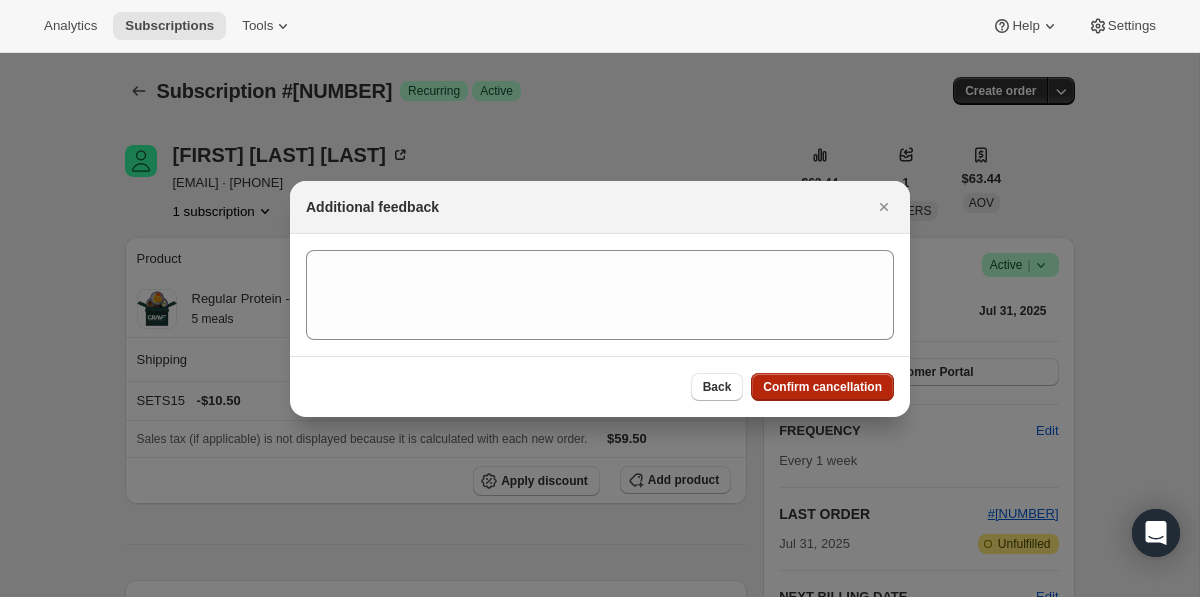 click on "Confirm cancellation" at bounding box center (822, 387) 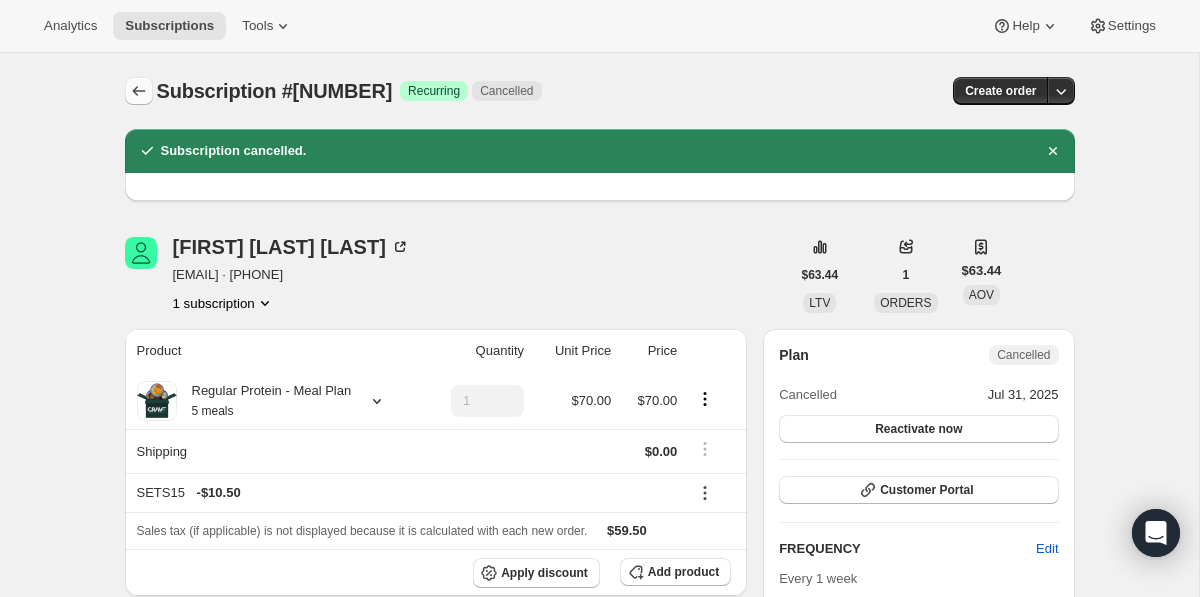 click 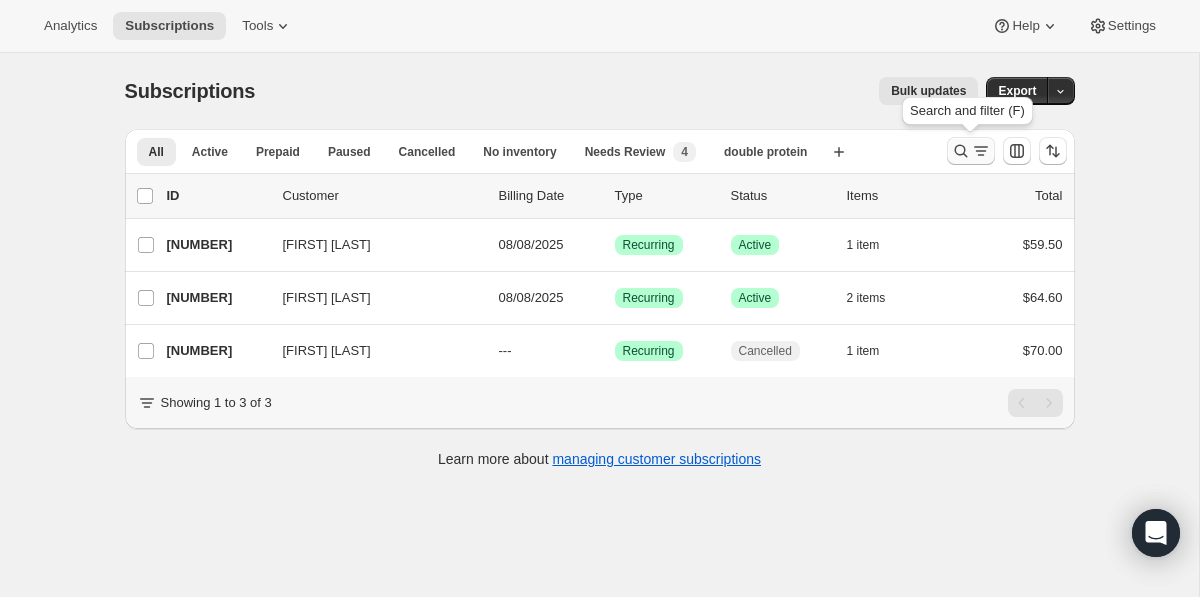 click 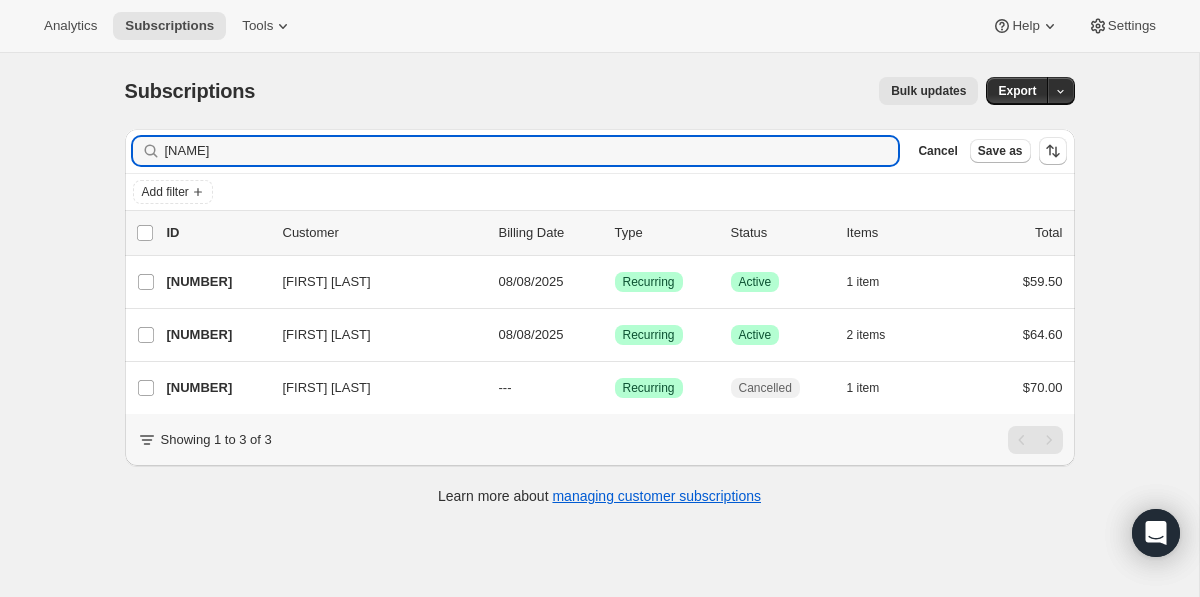 drag, startPoint x: 712, startPoint y: 163, endPoint x: 706, endPoint y: 125, distance: 38.470768 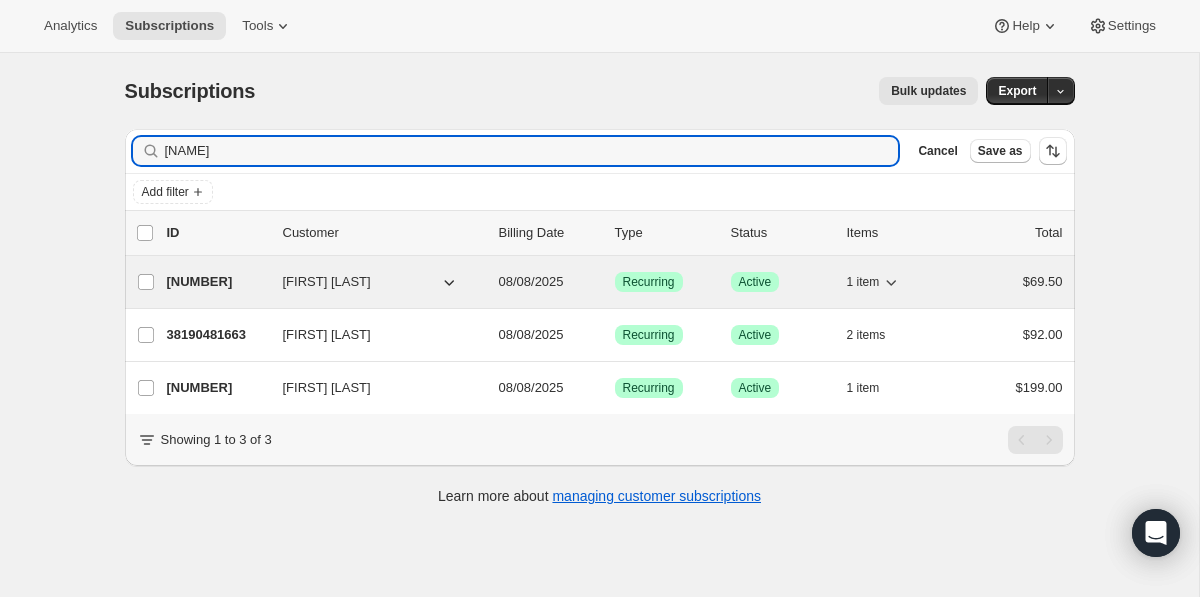 type on "[NAME]" 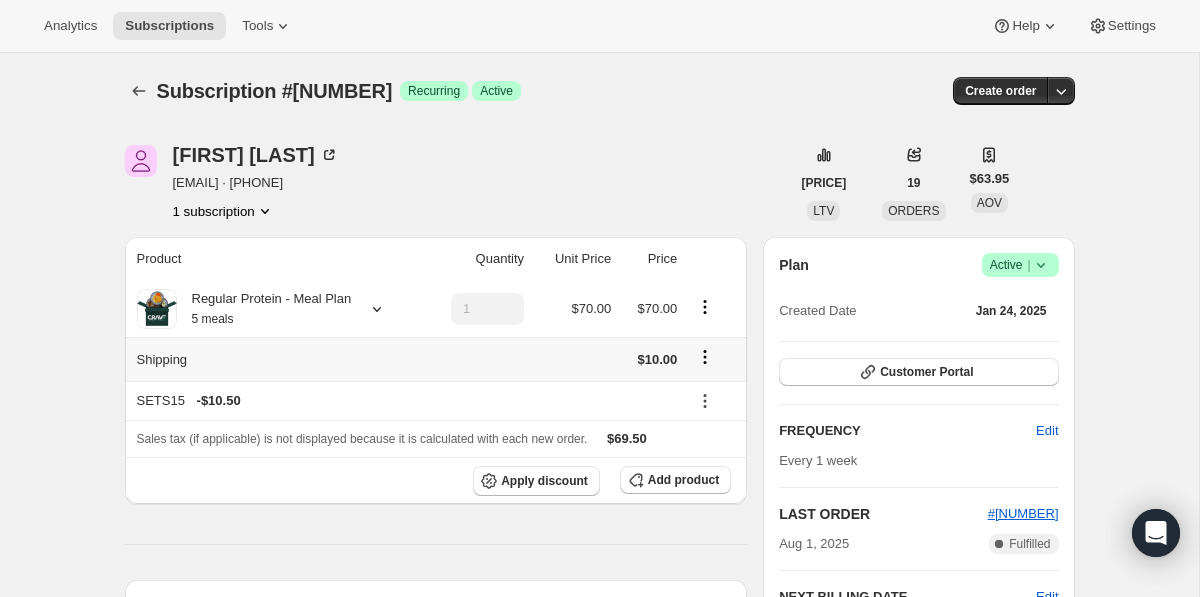 click 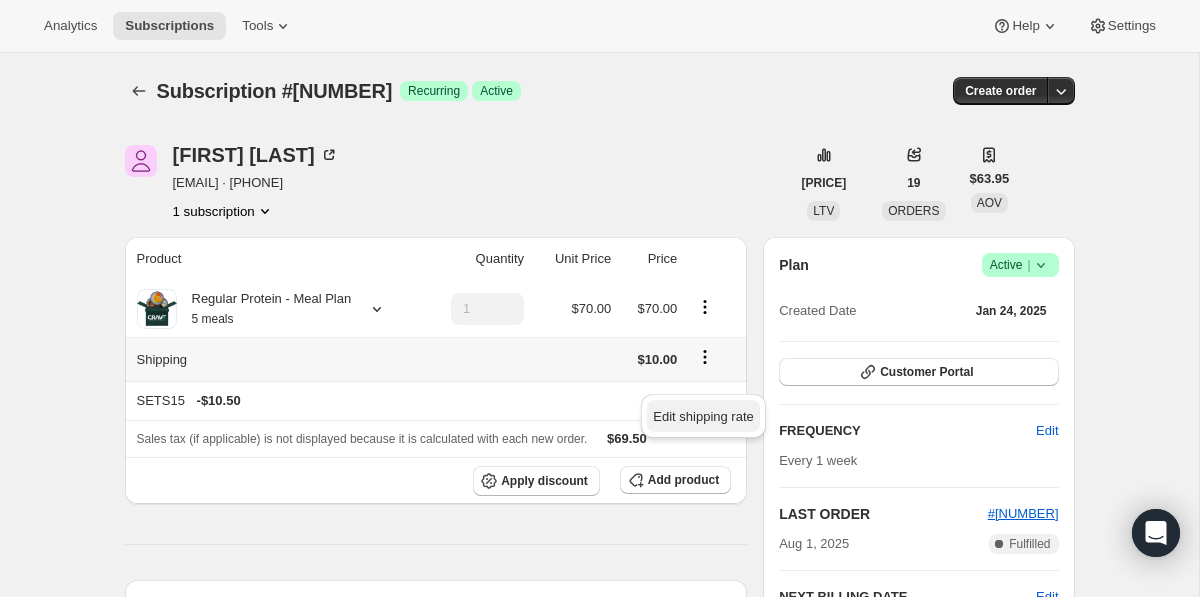 click on "Edit shipping rate" at bounding box center [703, 416] 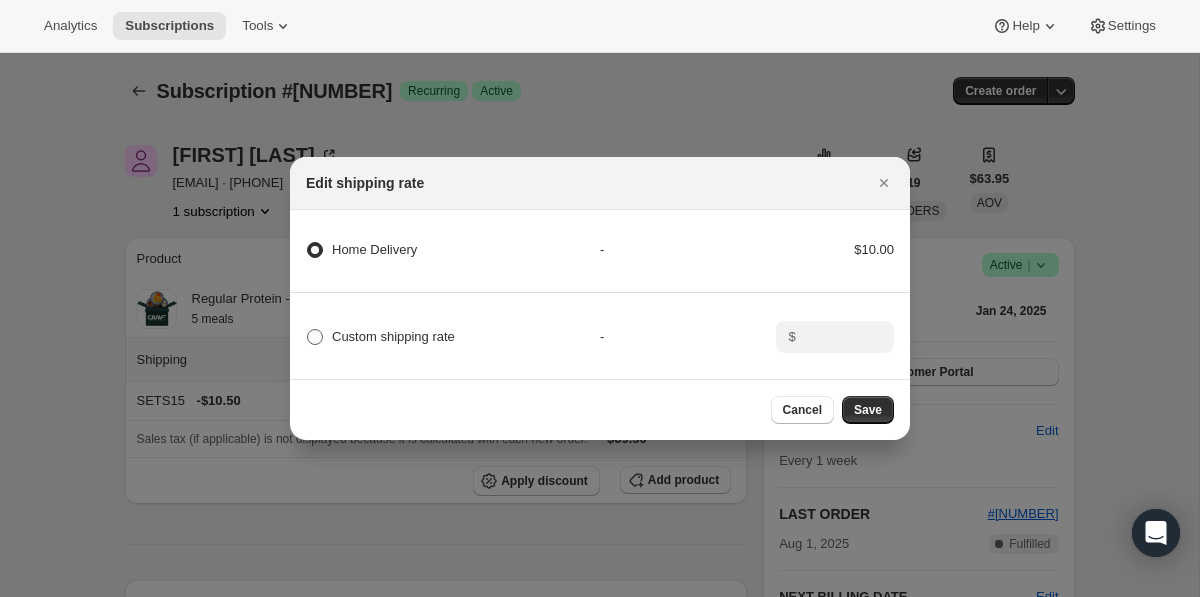 click at bounding box center [315, 337] 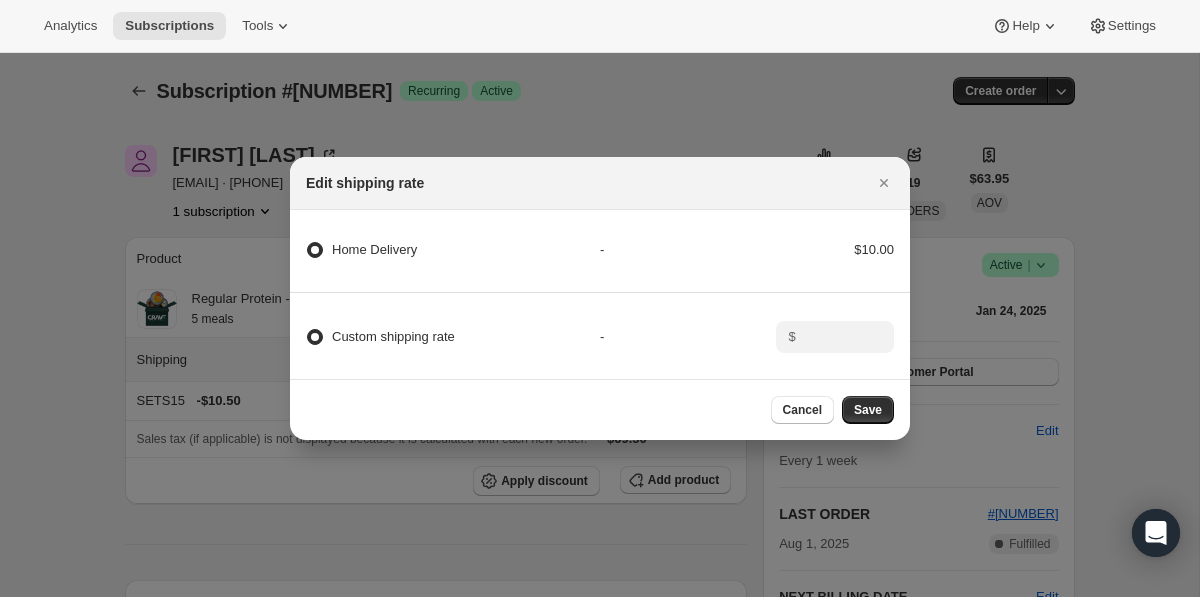 radio on "true" 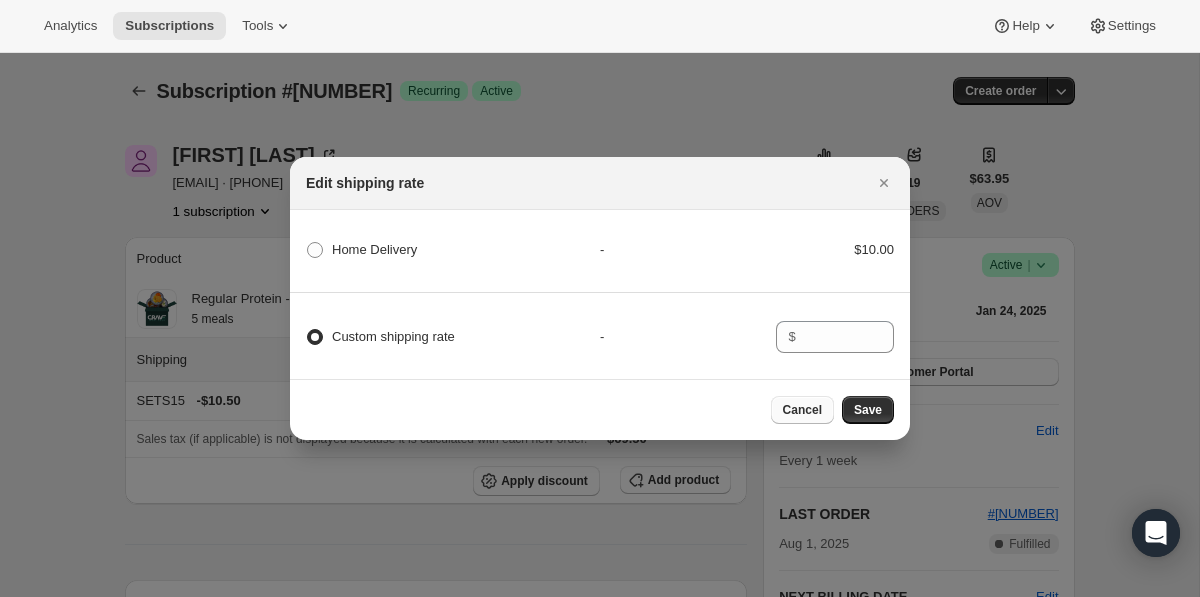 click on "Cancel" at bounding box center (802, 410) 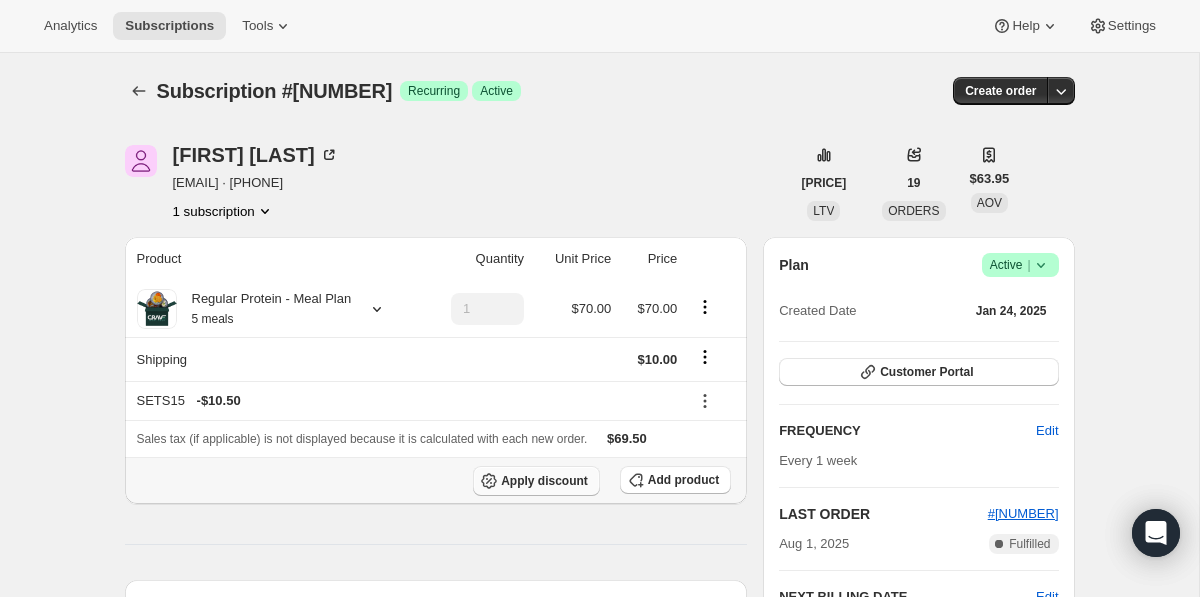 click on "Apply discount" at bounding box center [544, 481] 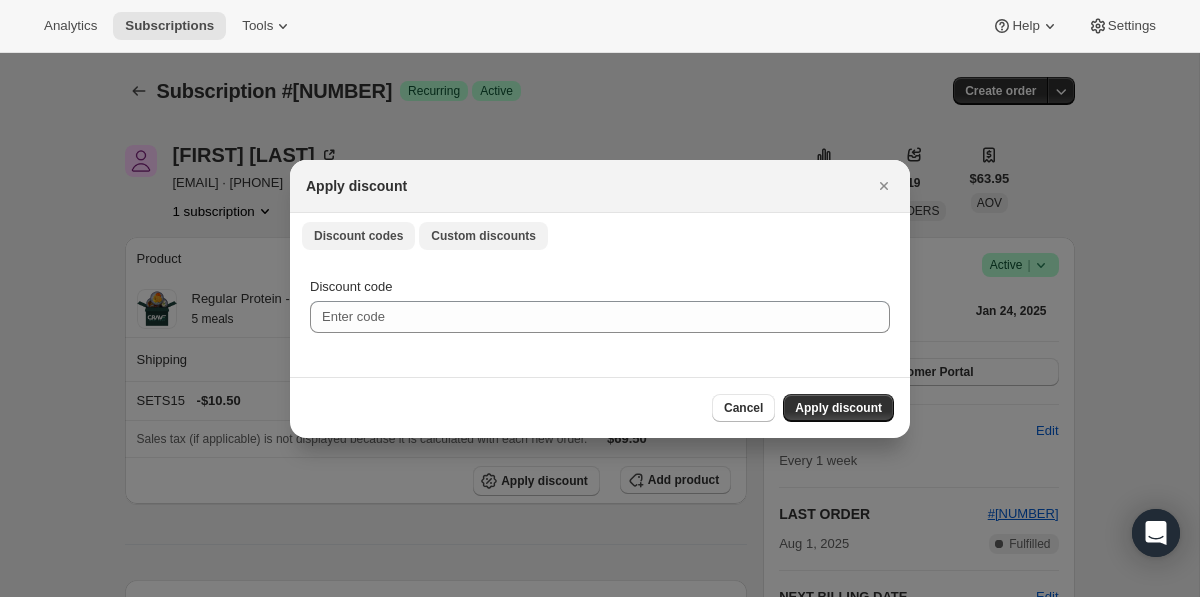 click on "Custom discounts" at bounding box center [483, 236] 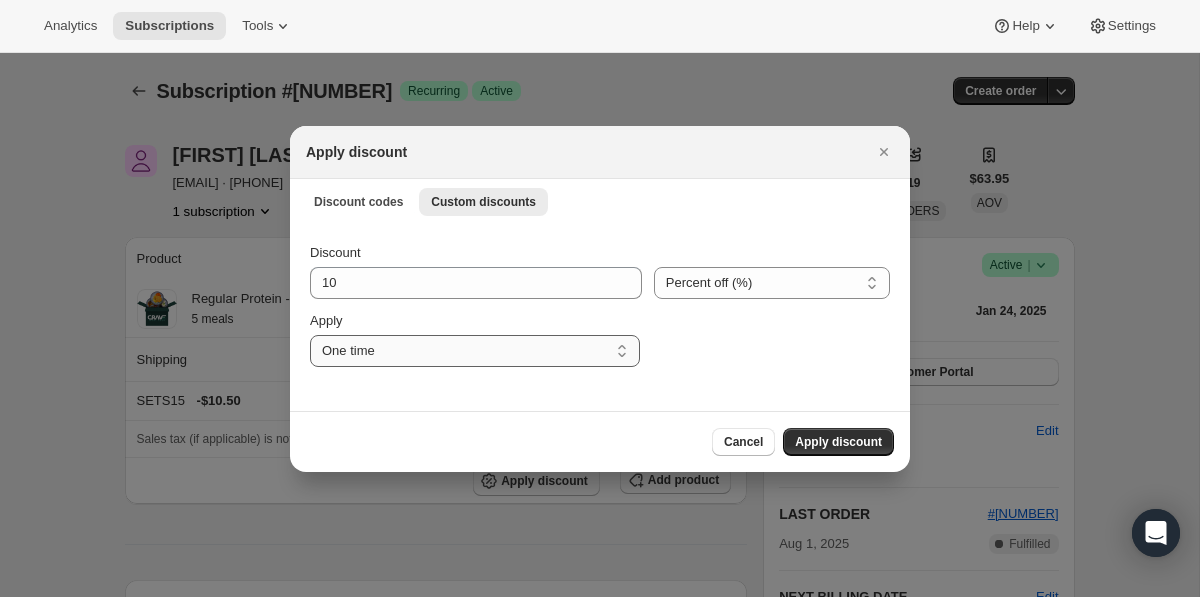 click on "One time Specify instances... Indefinitely" at bounding box center (475, 351) 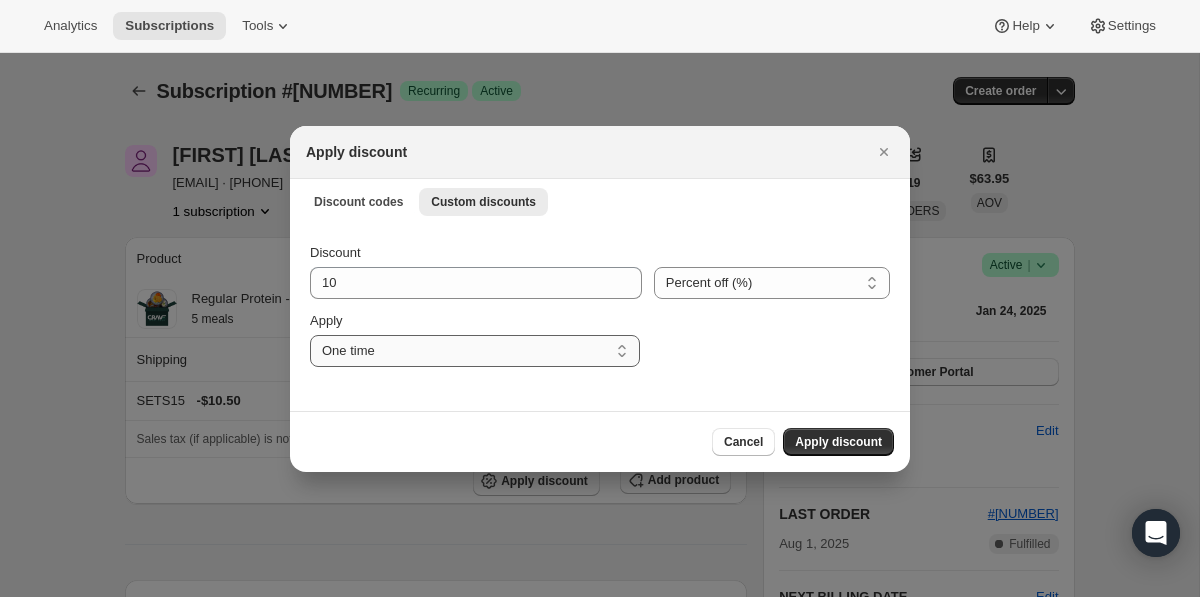 select on "indefinitely" 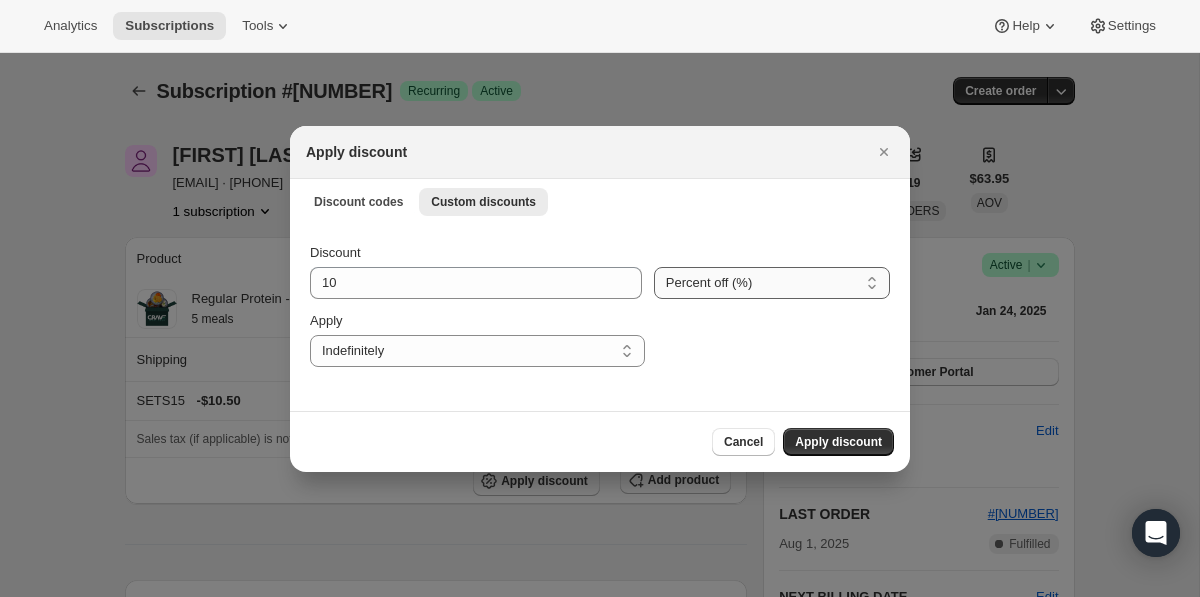 click on "Percent off (%) Amount off ($)" at bounding box center (772, 283) 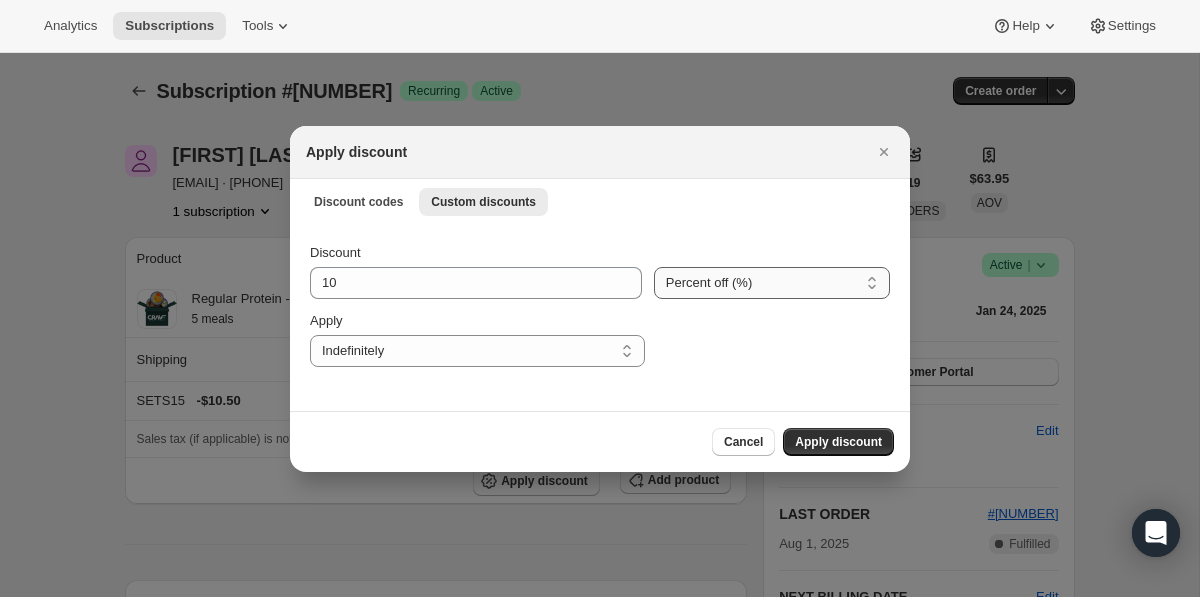 select on "fixed" 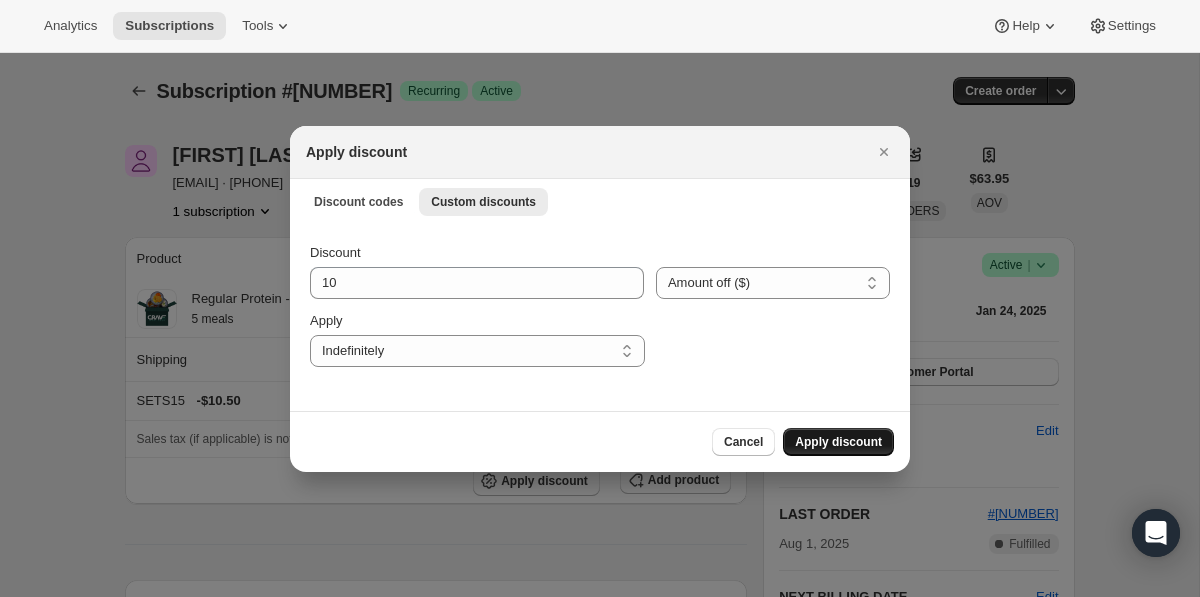 click on "Apply discount" at bounding box center (838, 442) 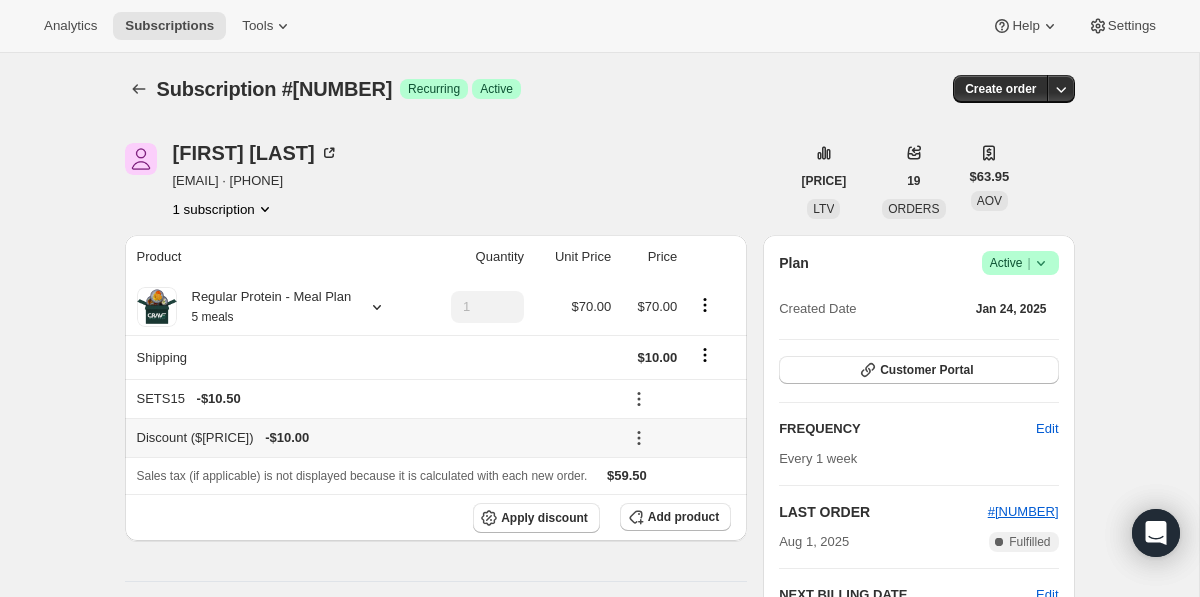 scroll, scrollTop: 0, scrollLeft: 0, axis: both 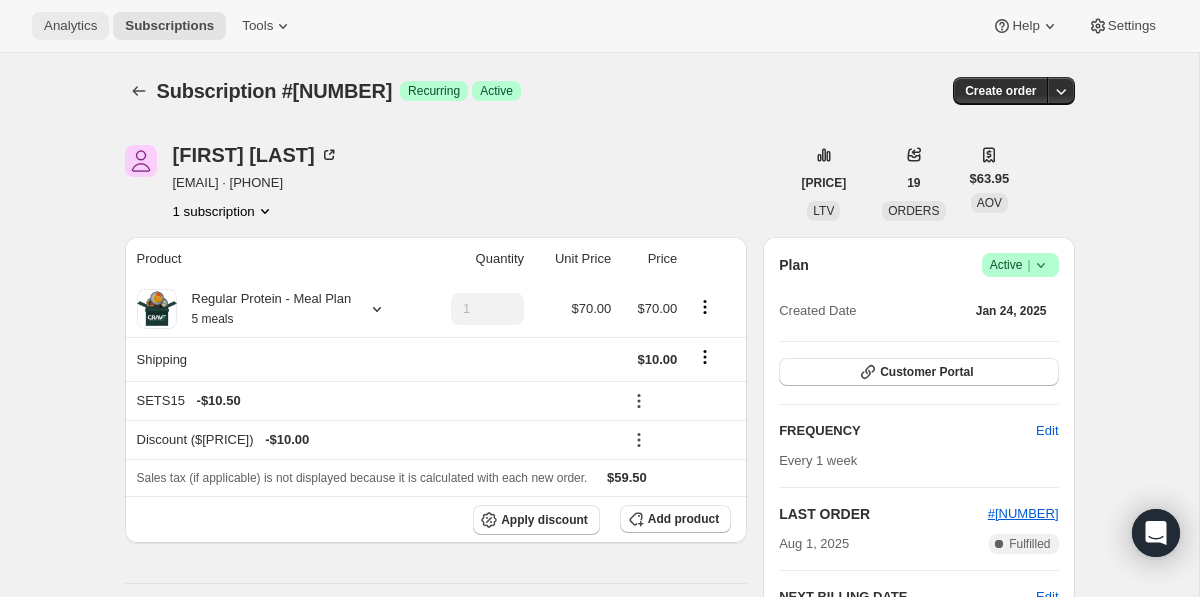 click on "Analytics" at bounding box center (70, 26) 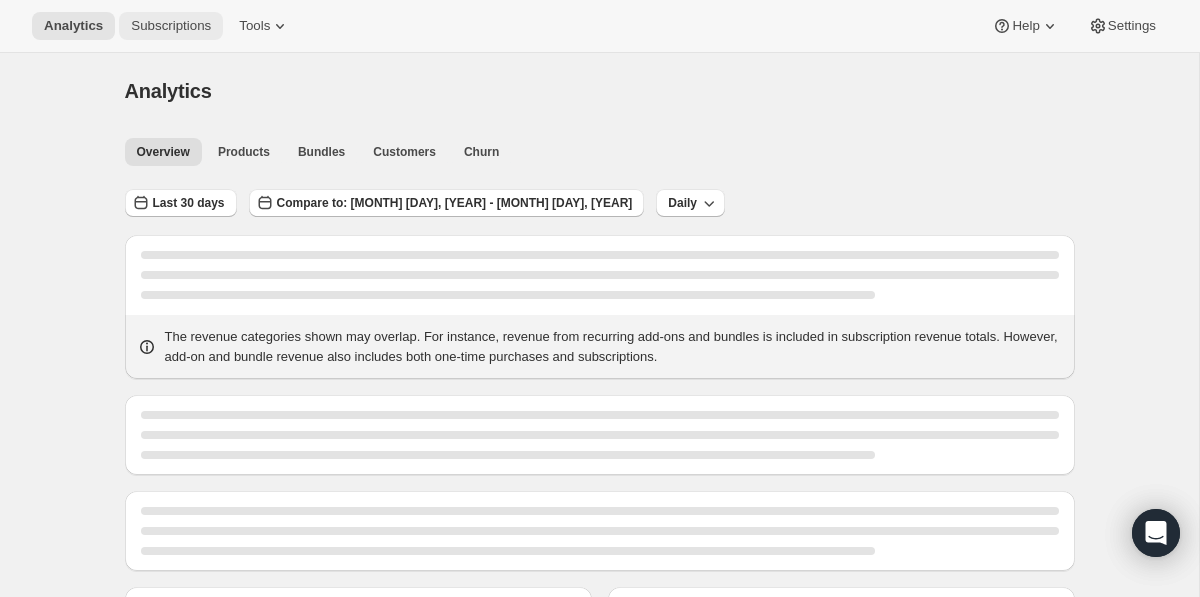 click on "Subscriptions" at bounding box center (171, 26) 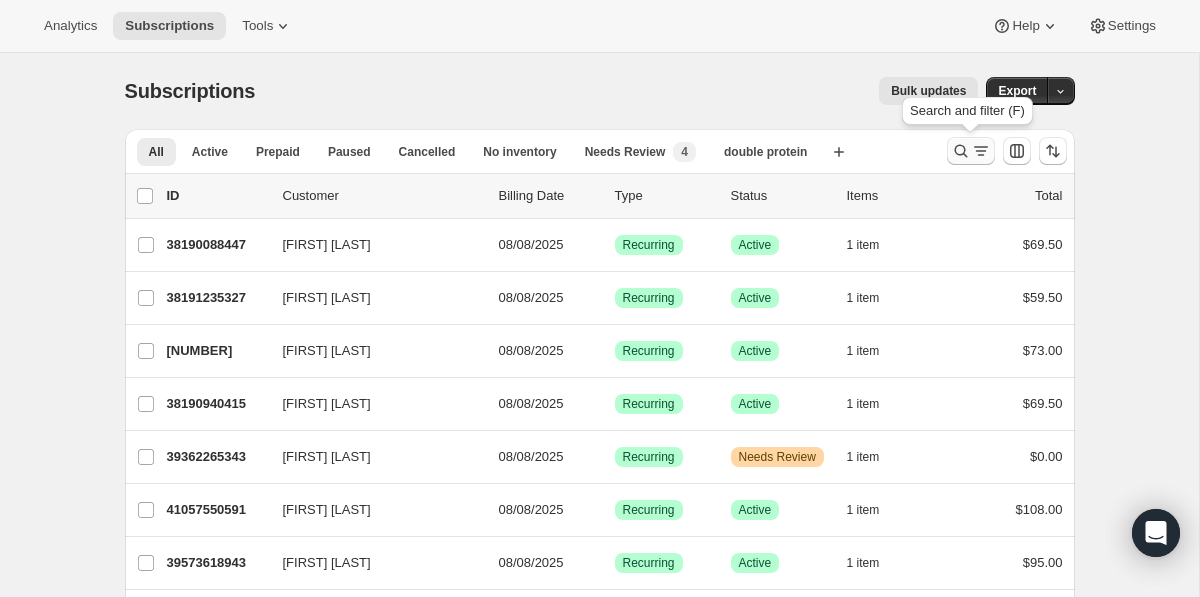 click 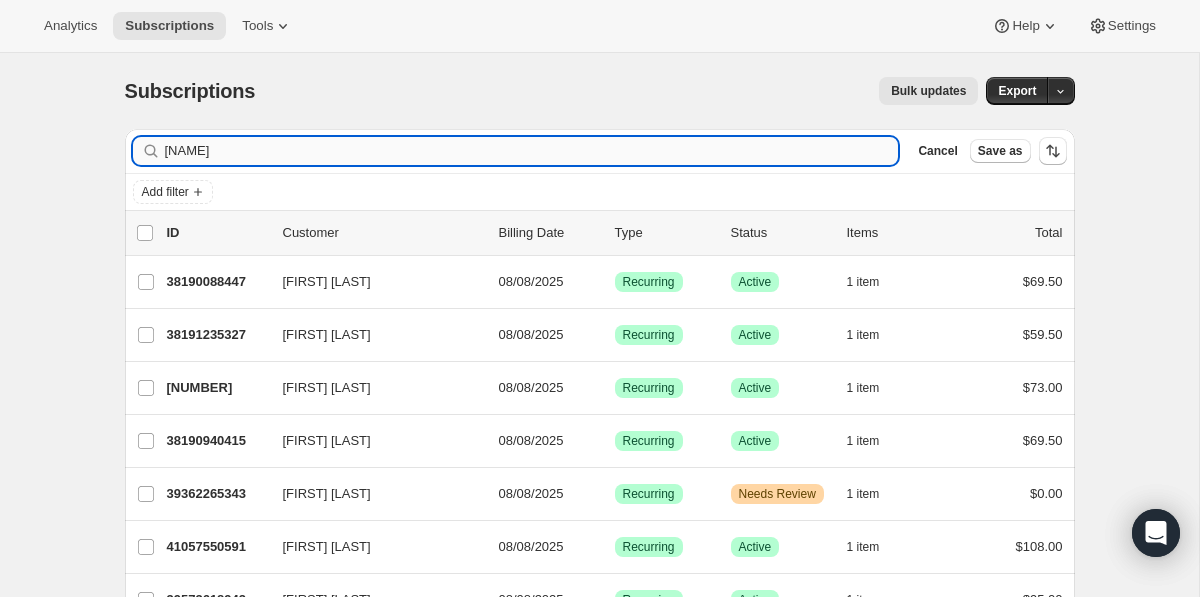 type on "[NAME]" 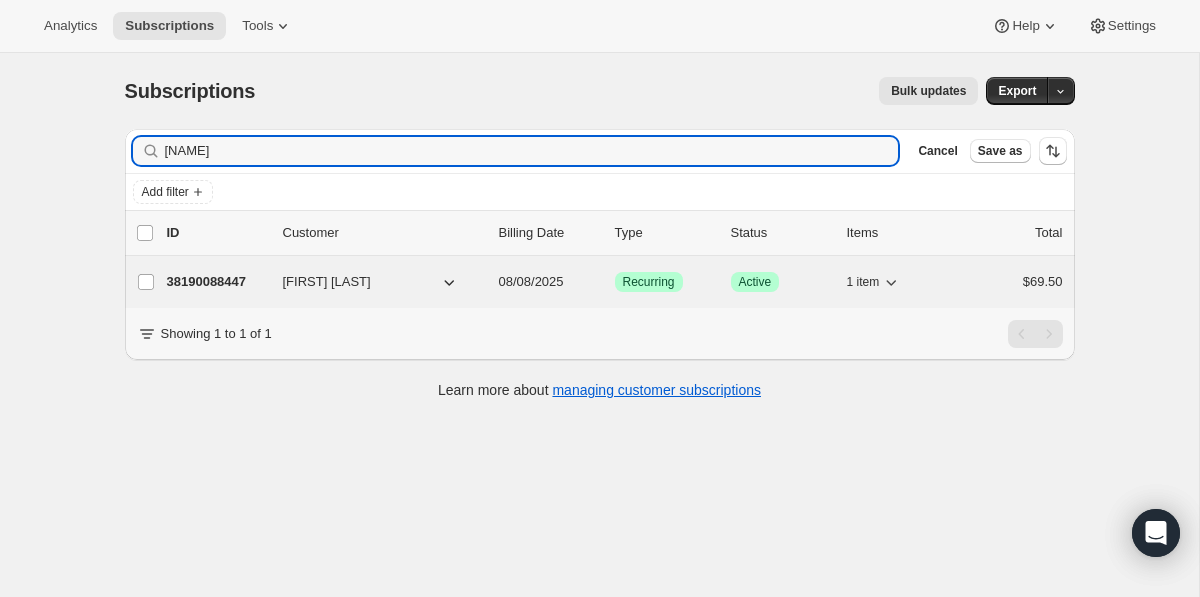 click on "38190088447" at bounding box center [217, 282] 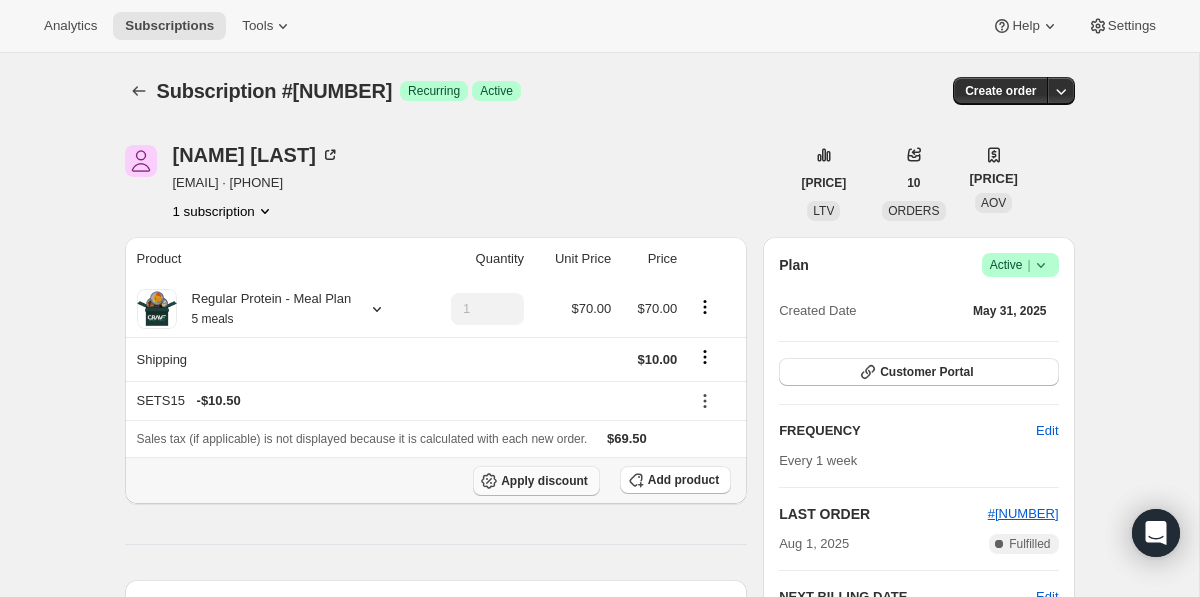 click on "Apply discount" at bounding box center (544, 481) 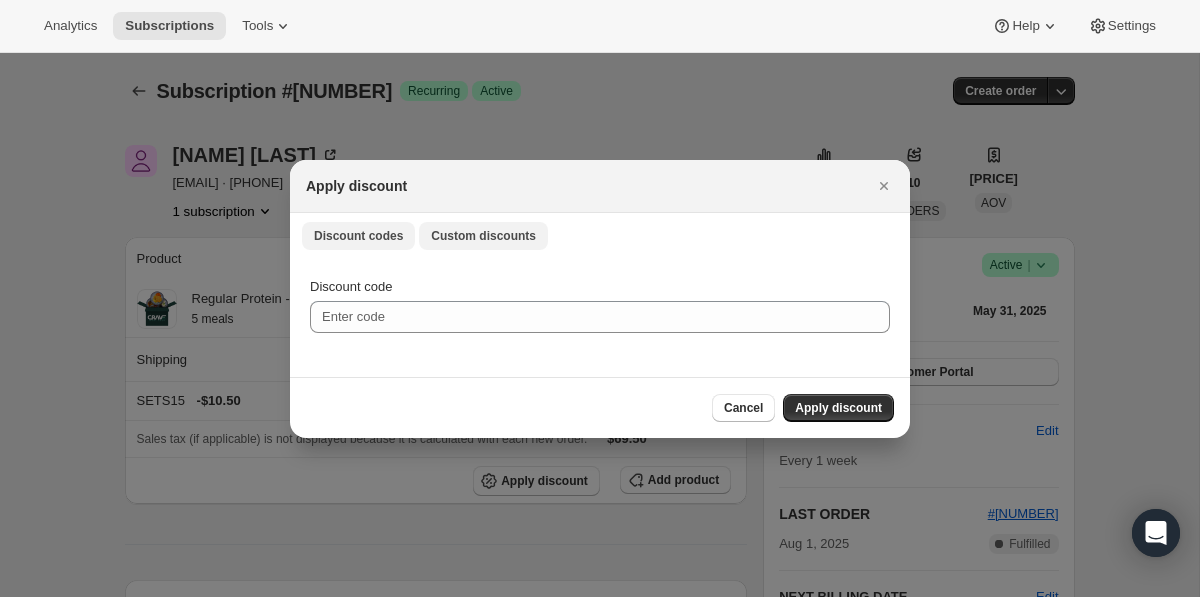 click on "Custom discounts" at bounding box center [483, 236] 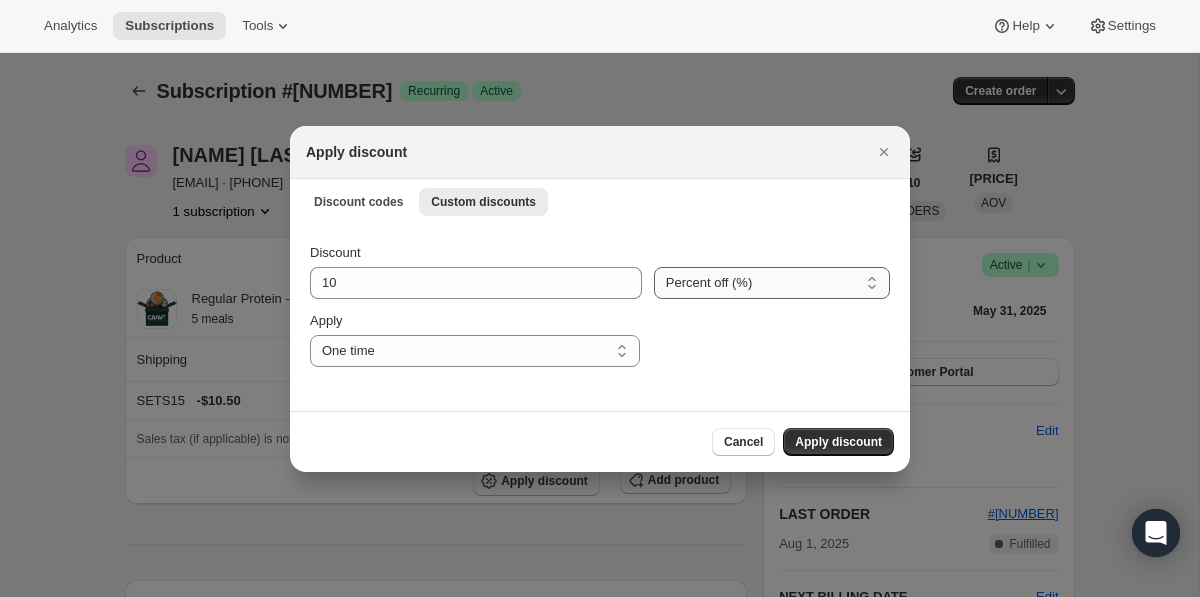 click on "Percent off (%) Amount off ($)" at bounding box center [772, 283] 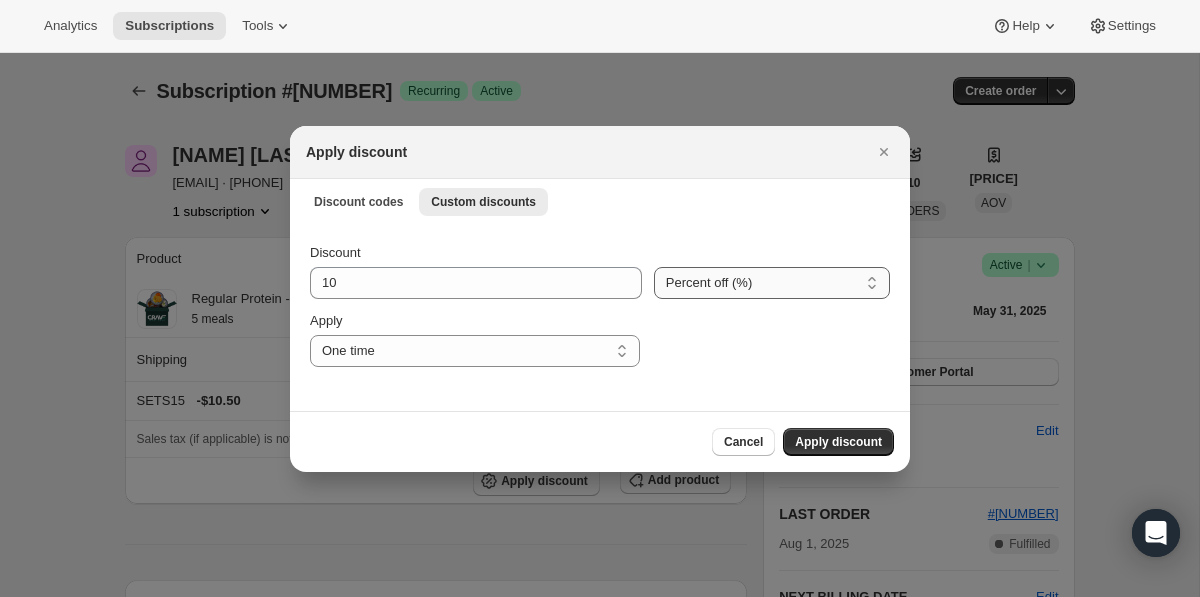 select on "fixed" 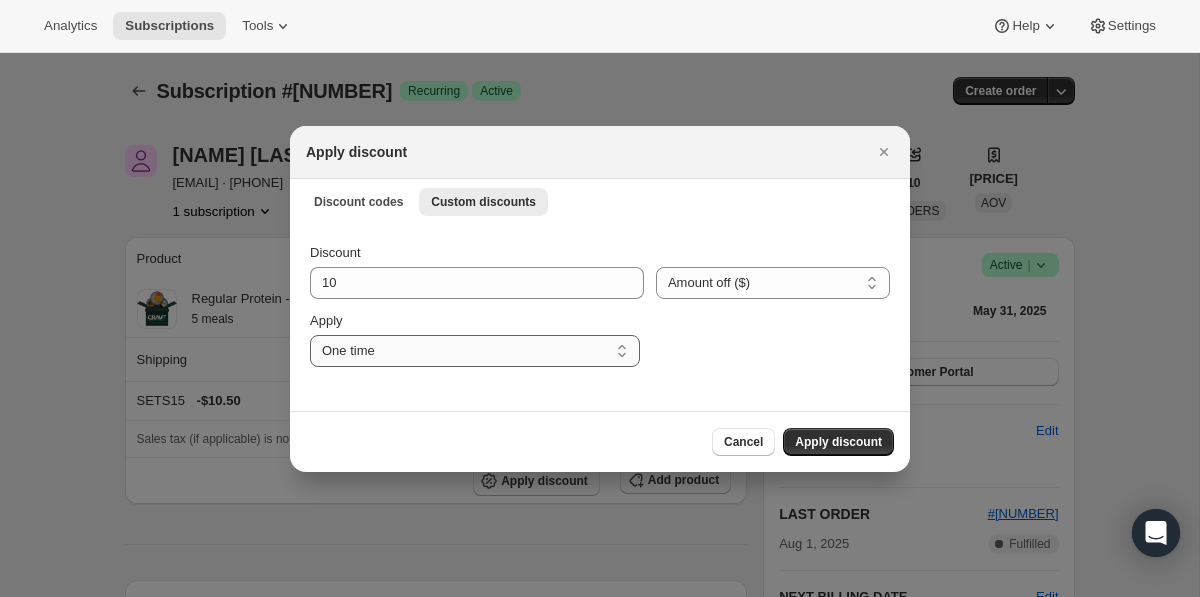 click on "One time Specify instances... Indefinitely" at bounding box center (475, 351) 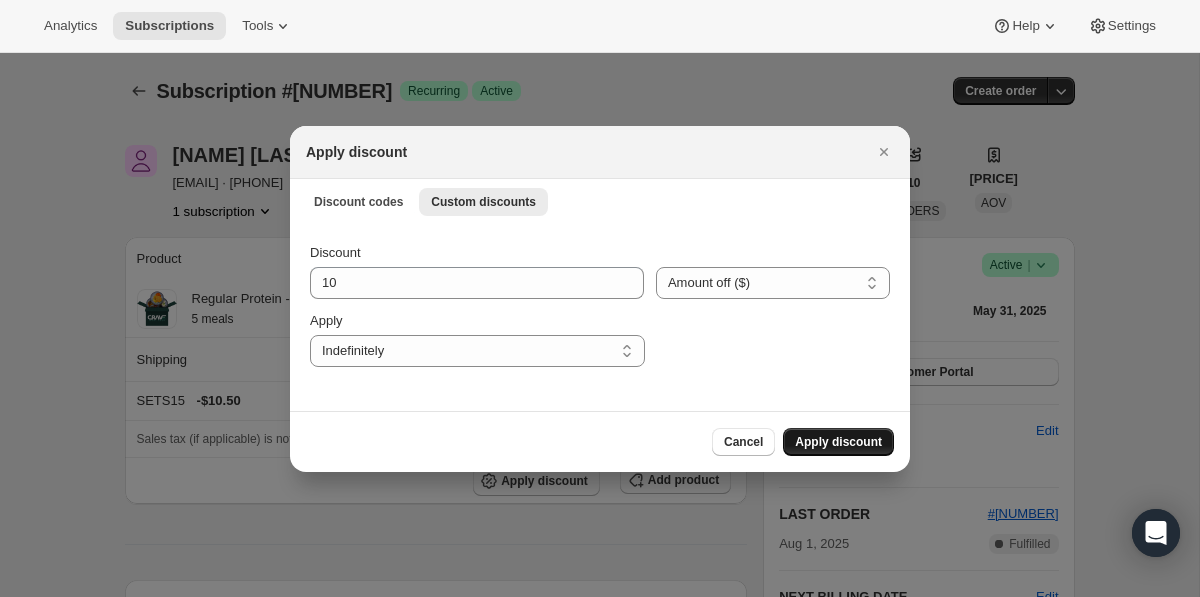 click on "Apply discount" at bounding box center [838, 442] 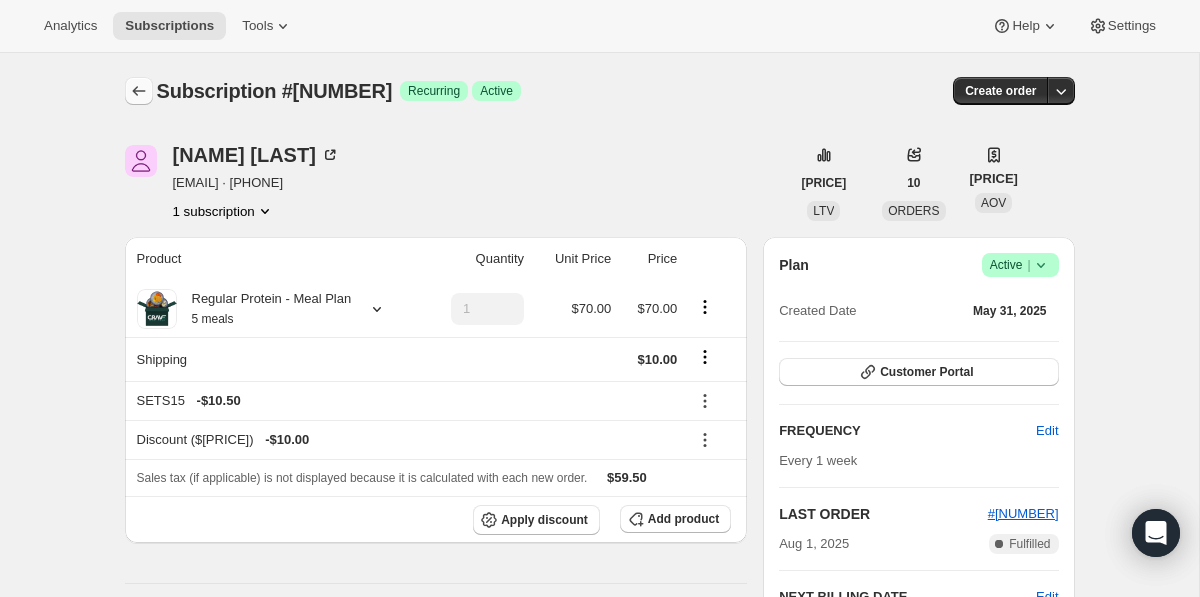 click 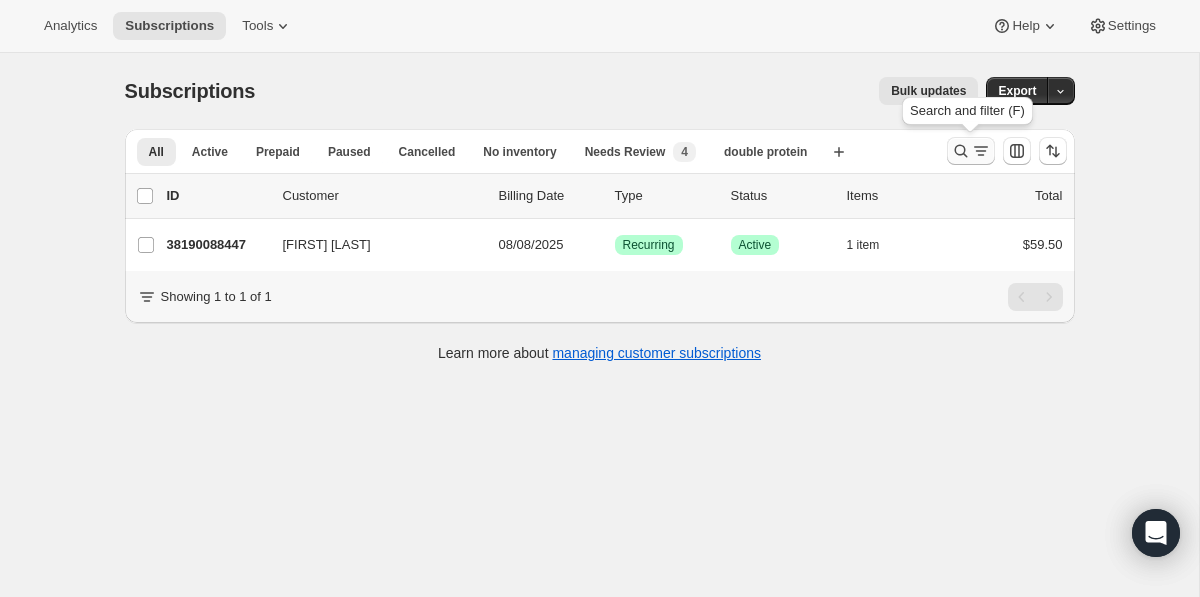click 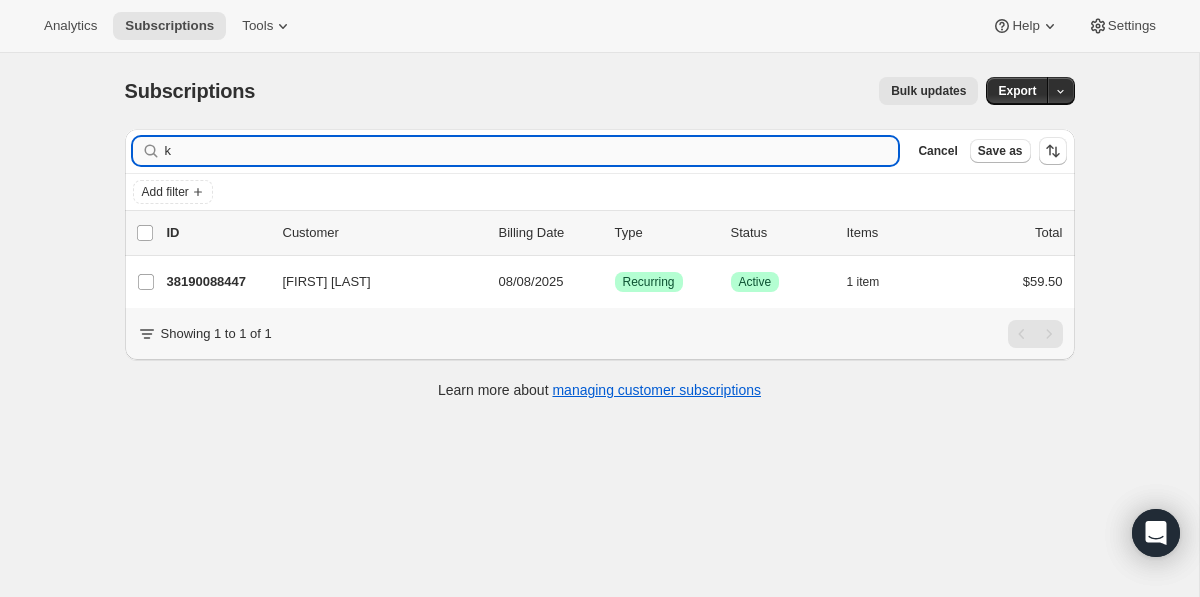 type on "k" 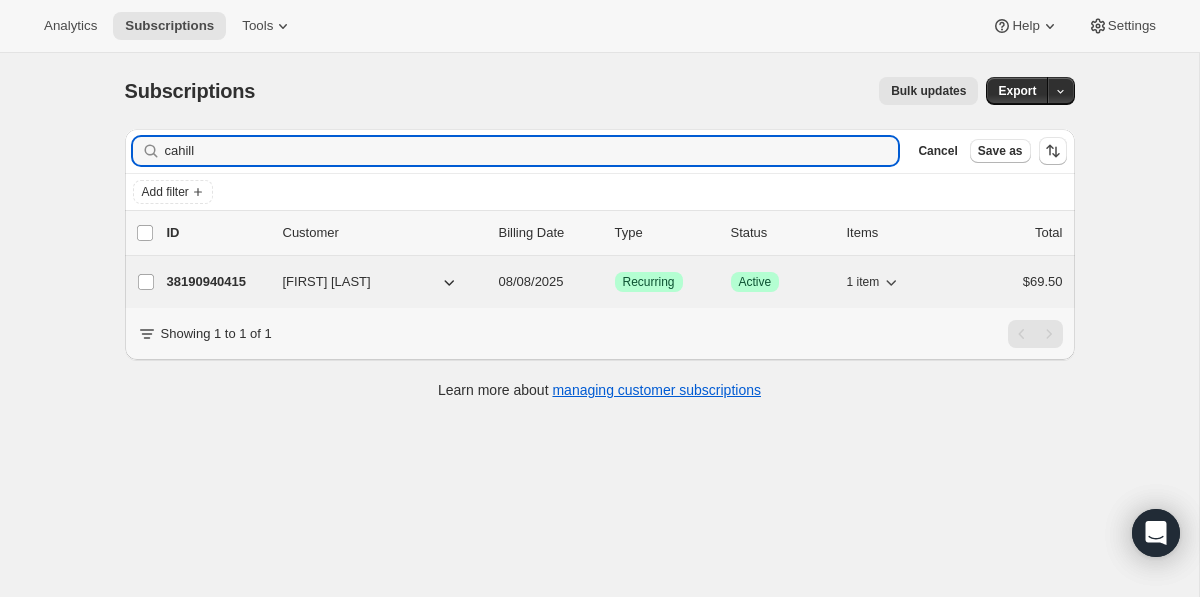type on "cahill" 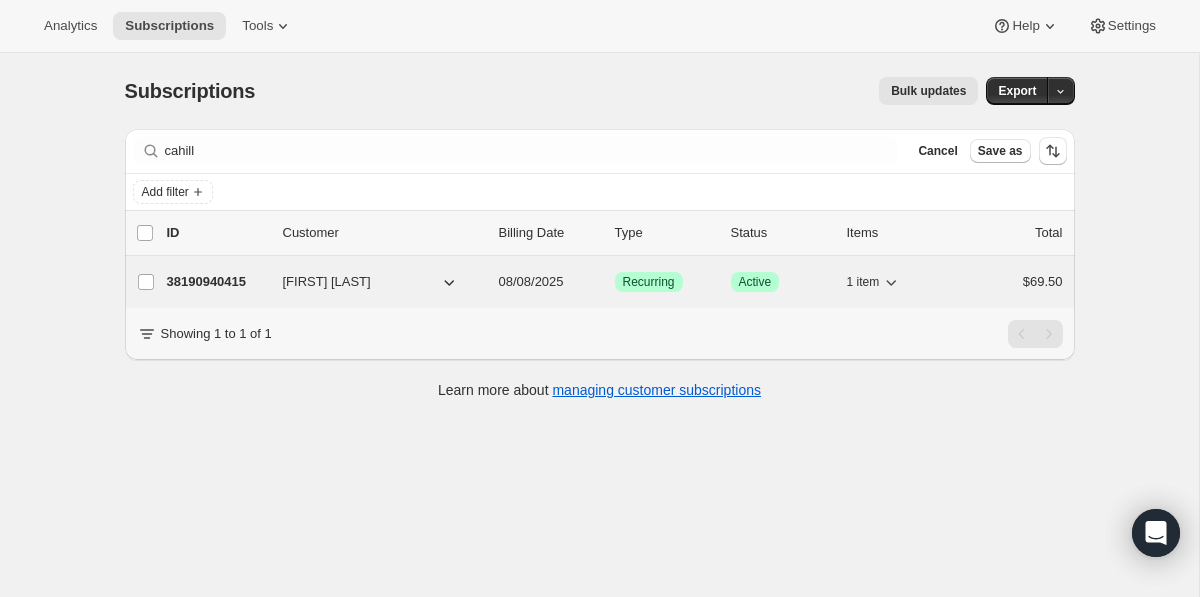 click on "38190940415" at bounding box center [217, 282] 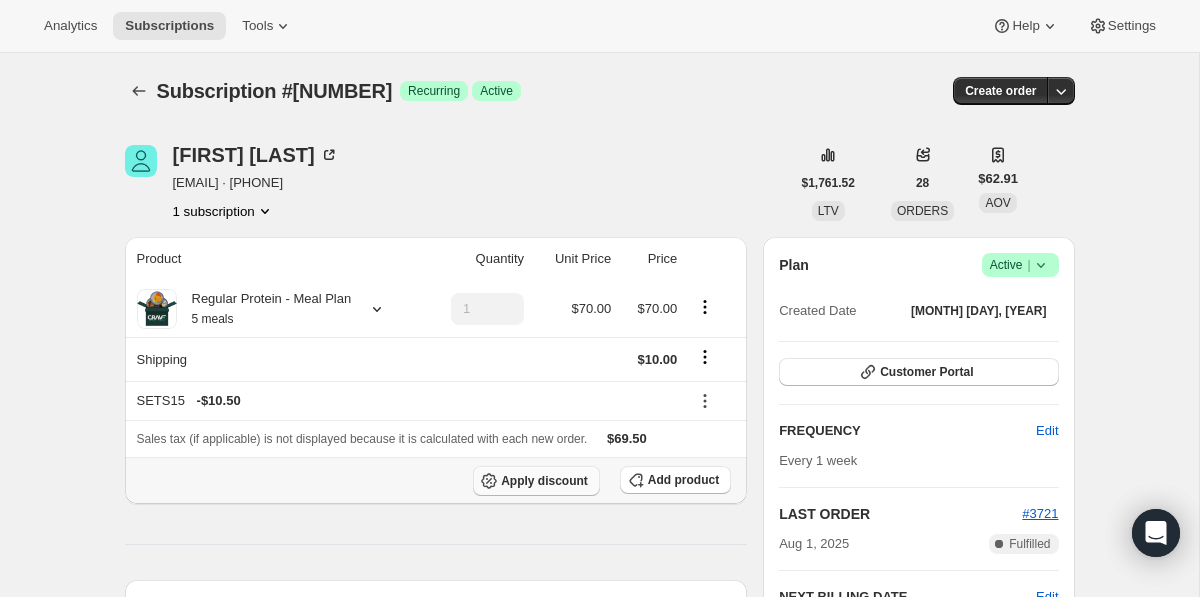 click on "Apply discount" at bounding box center [544, 481] 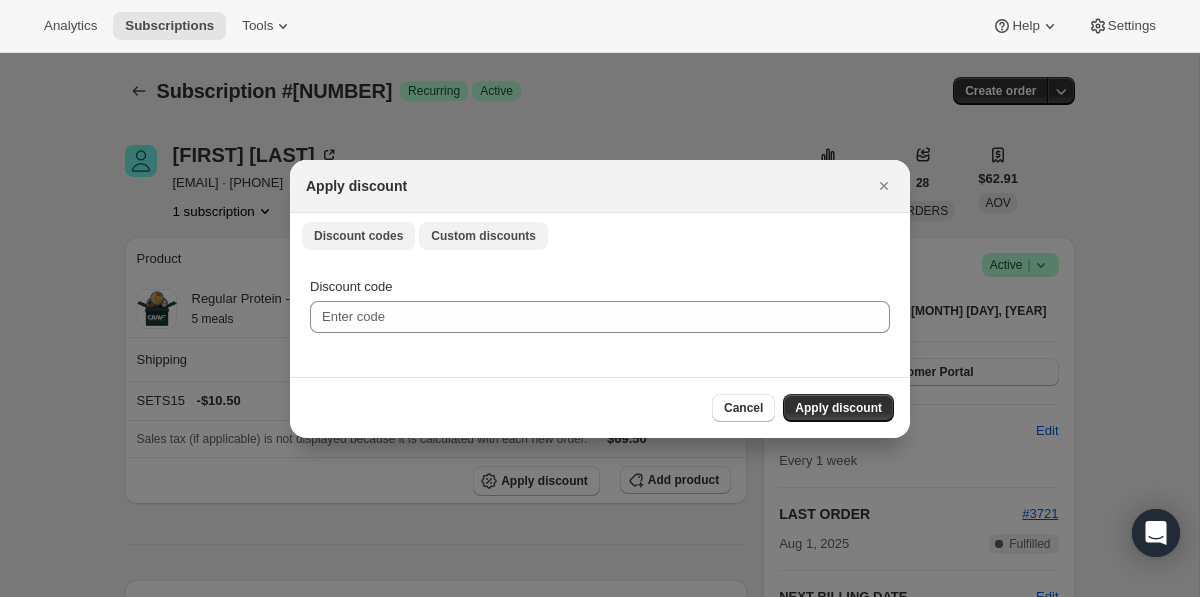 click on "Custom discounts" at bounding box center (483, 236) 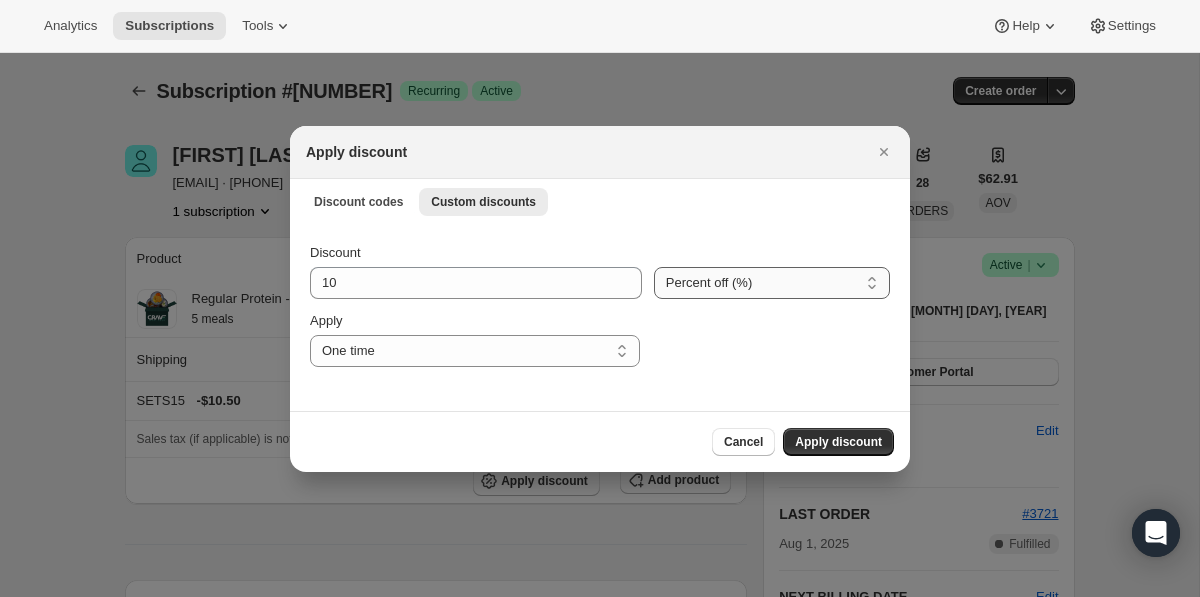 click on "Percent off (%) Amount off ($)" at bounding box center (772, 283) 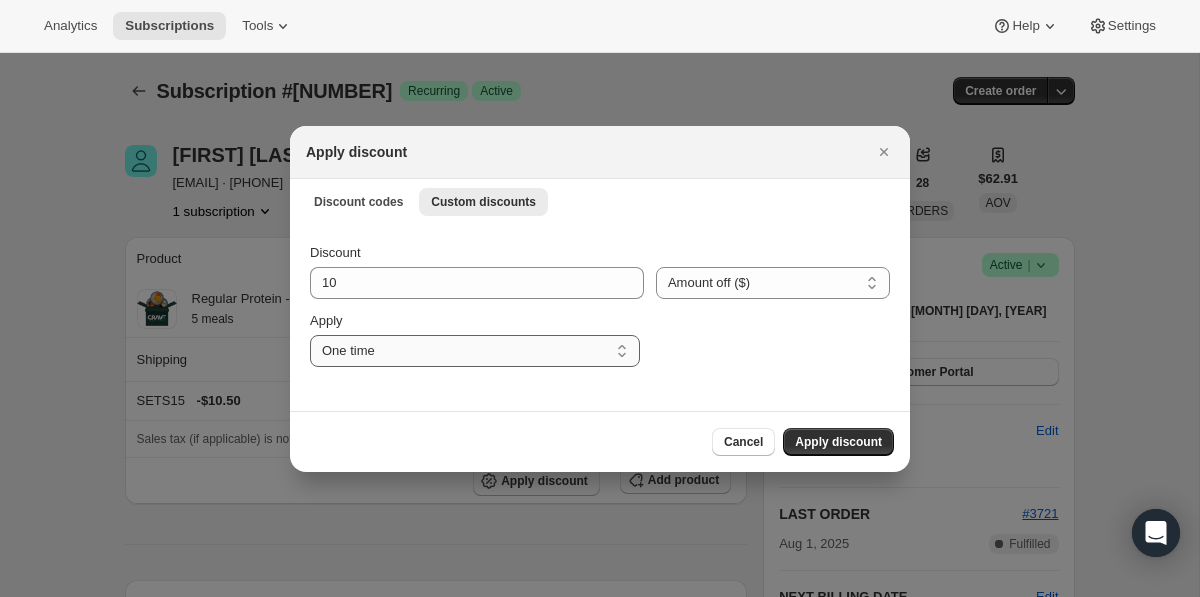 click on "One time Specify instances... Indefinitely" at bounding box center [475, 351] 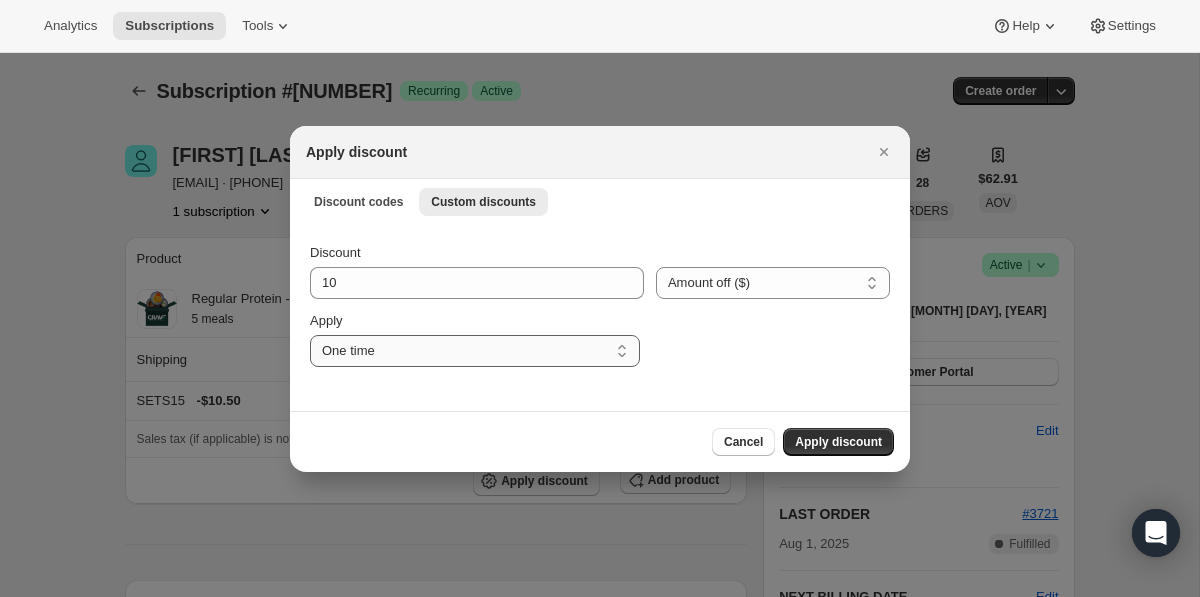 select on "indefinitely" 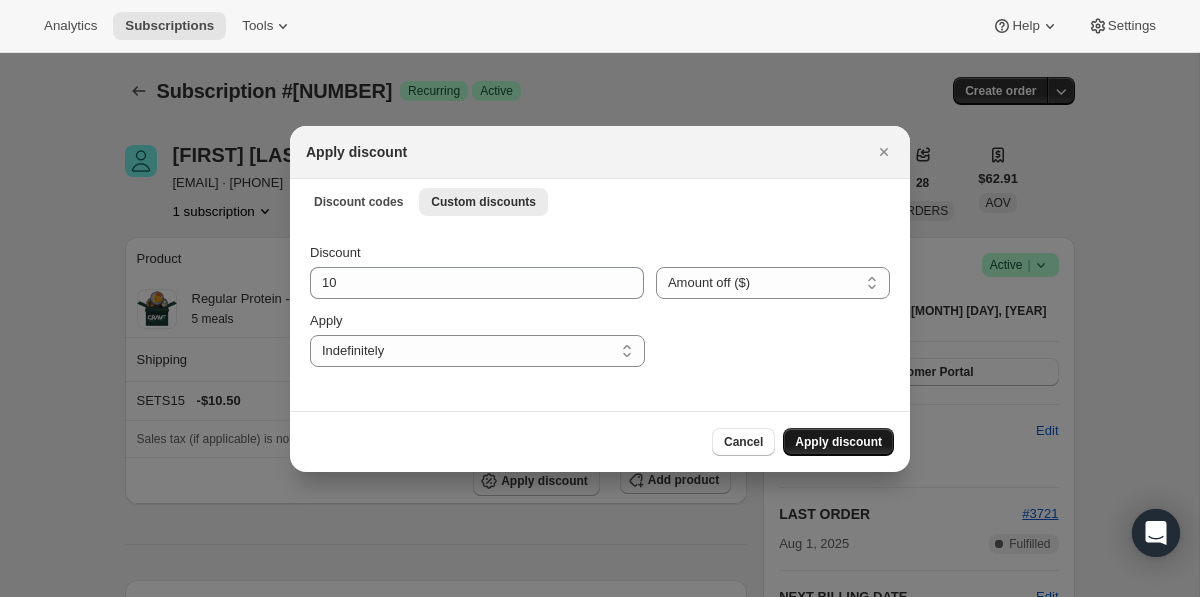 click on "Apply discount" at bounding box center [838, 442] 